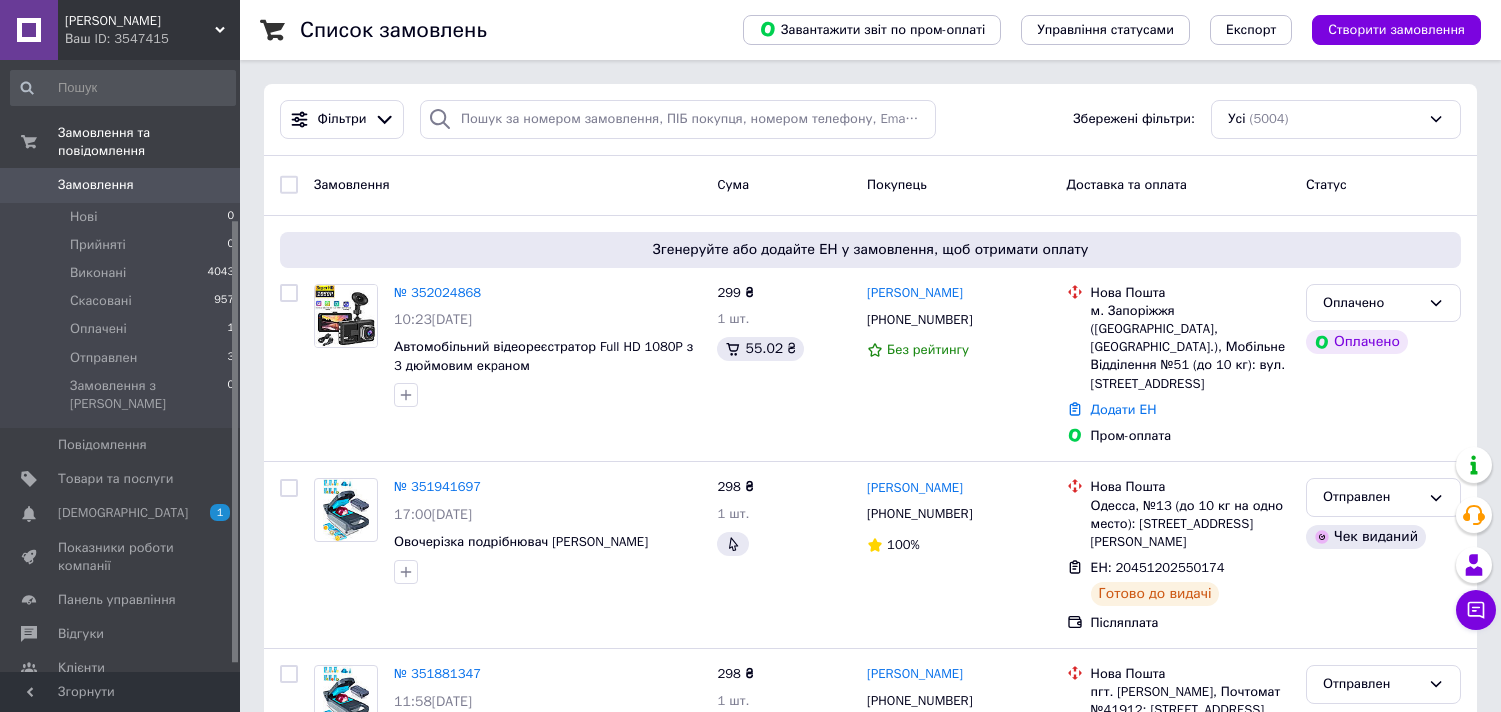 scroll, scrollTop: 0, scrollLeft: 0, axis: both 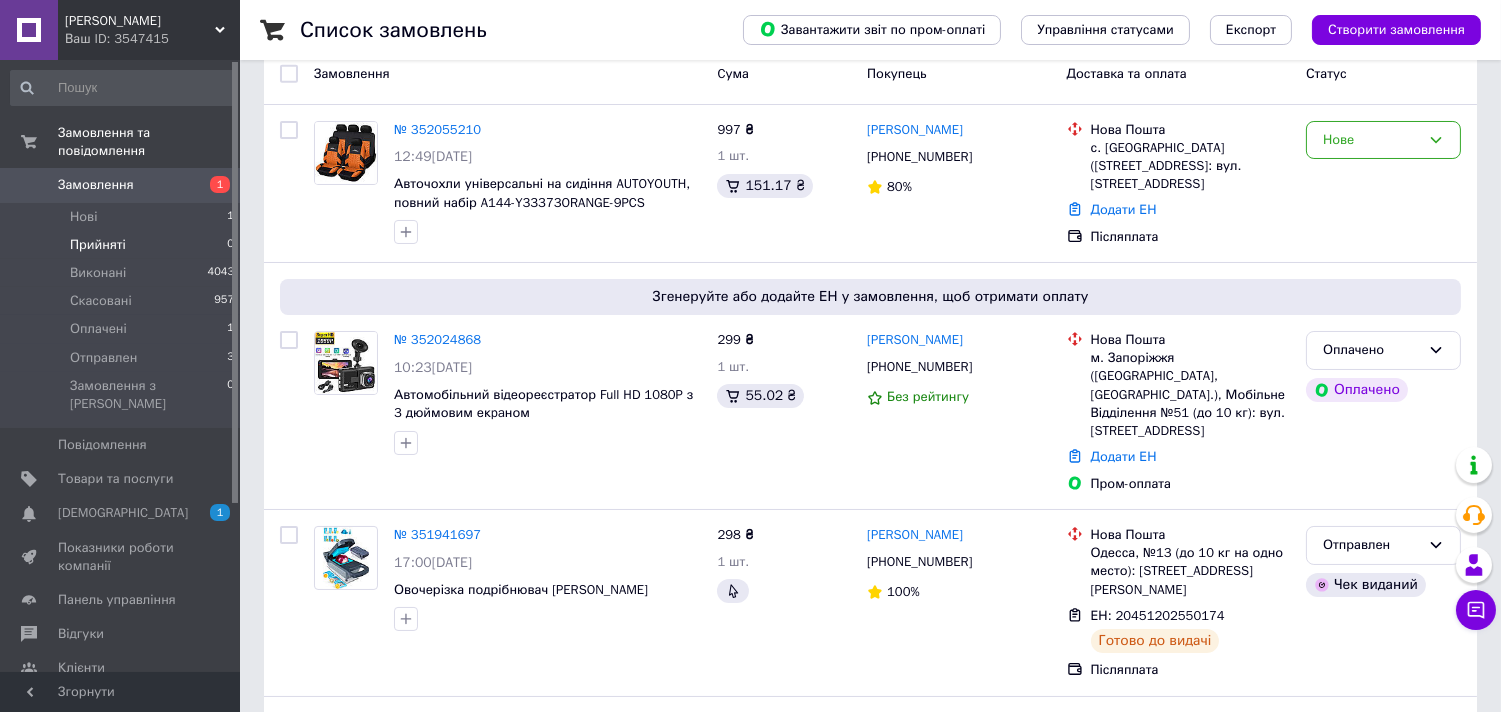 click on "Прийняті" at bounding box center (98, 245) 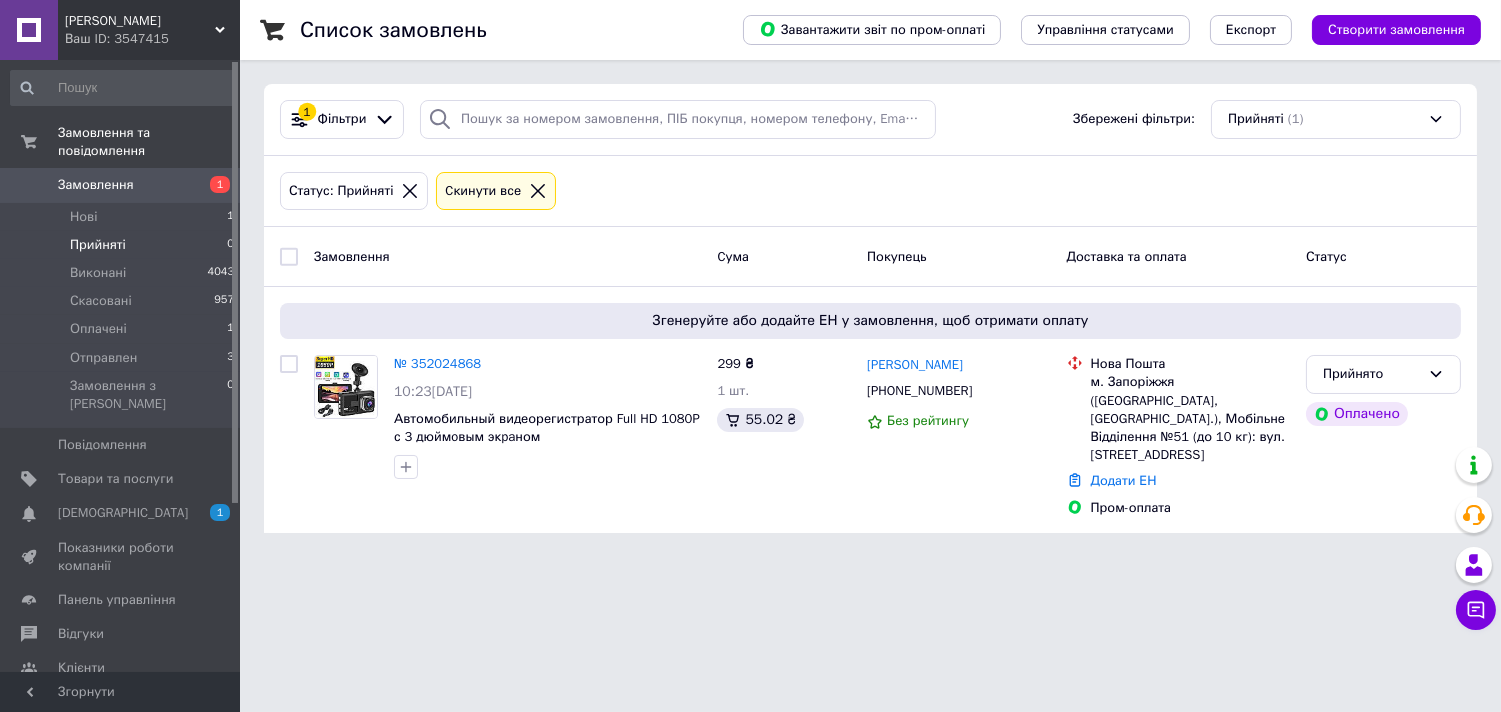 scroll, scrollTop: 0, scrollLeft: 0, axis: both 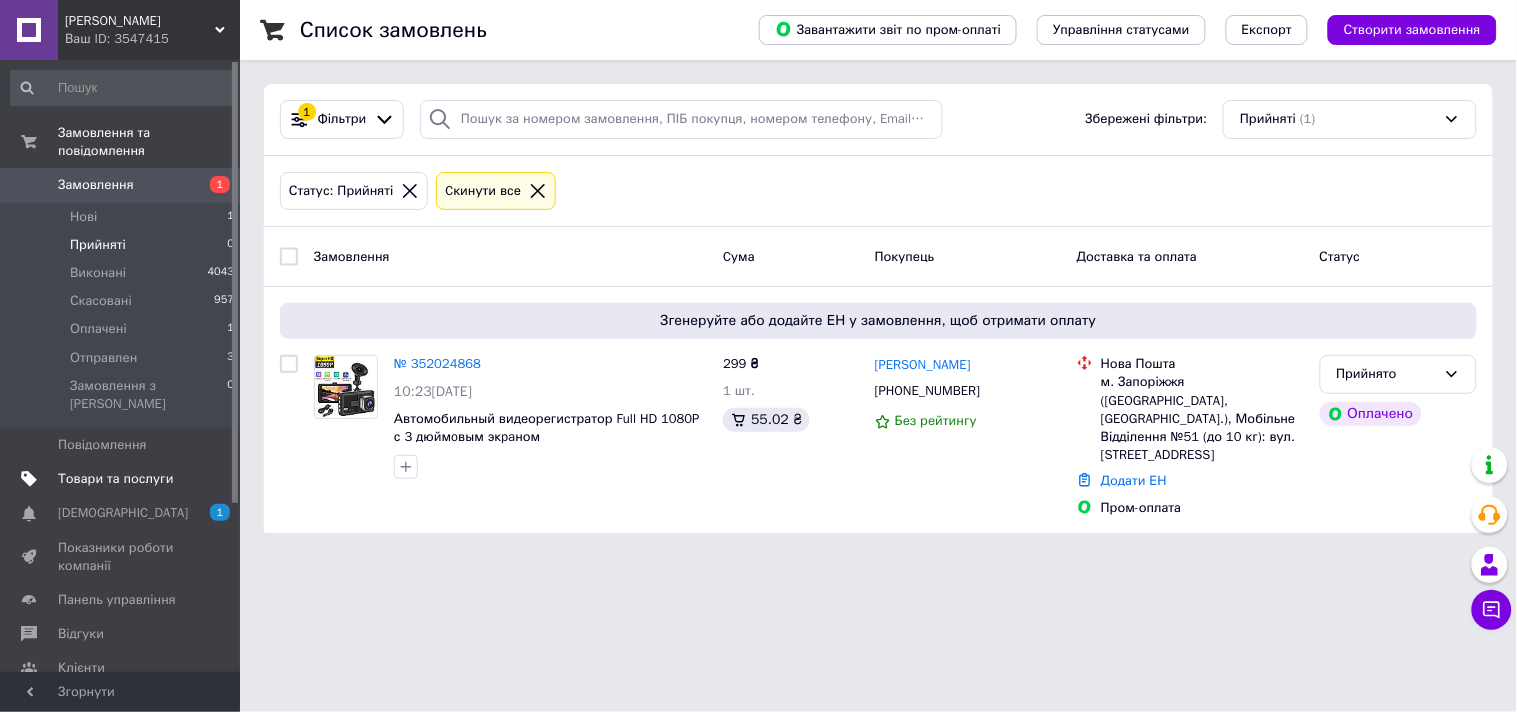 click on "Товари та послуги" at bounding box center [115, 479] 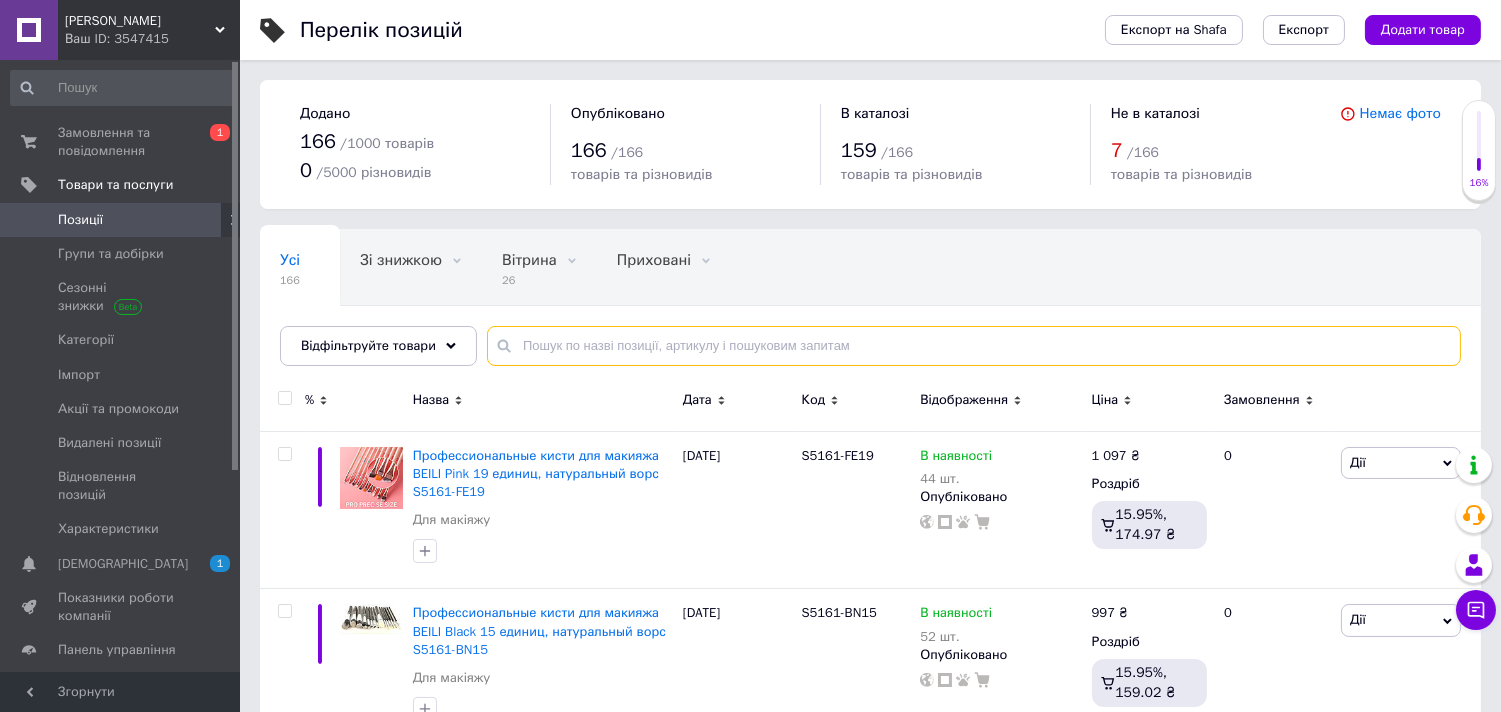 click at bounding box center (974, 346) 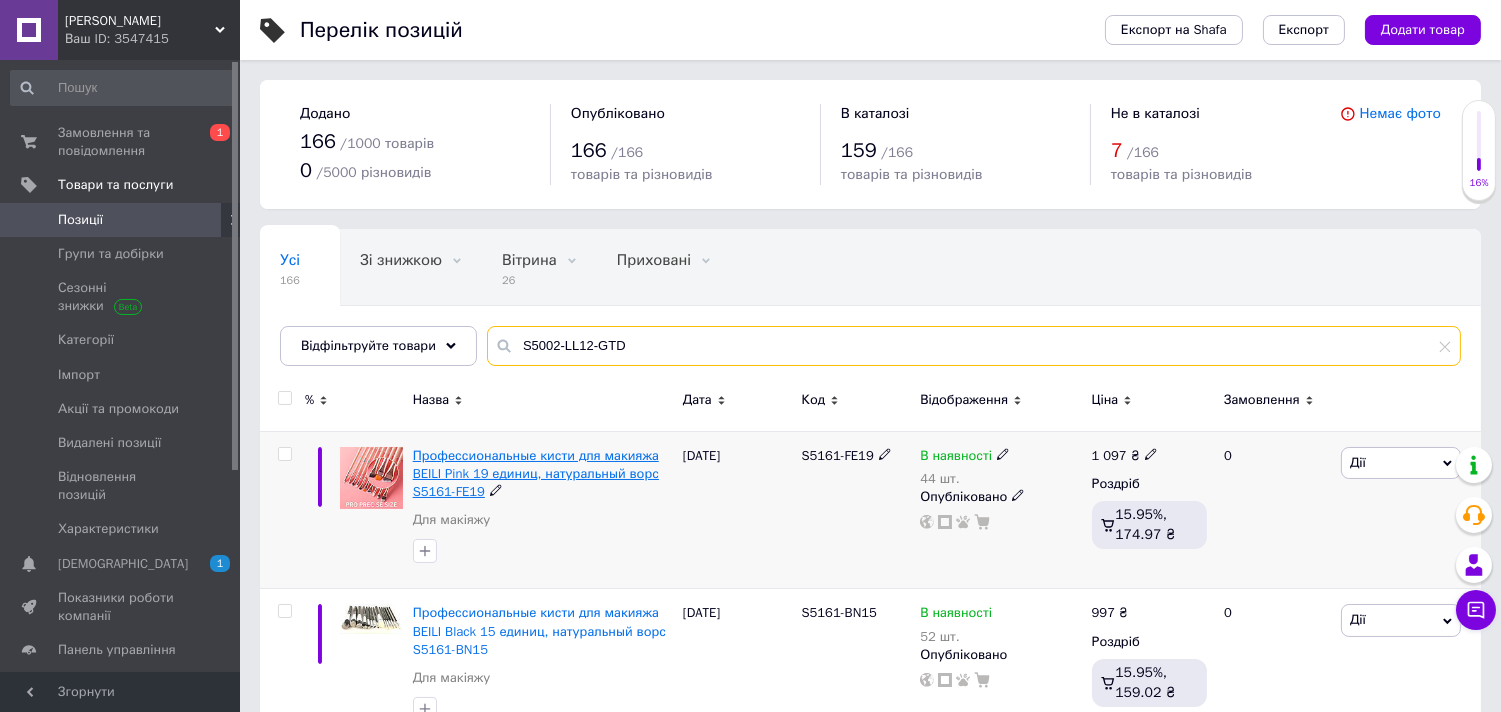 type on "S5002-LL12-GTD" 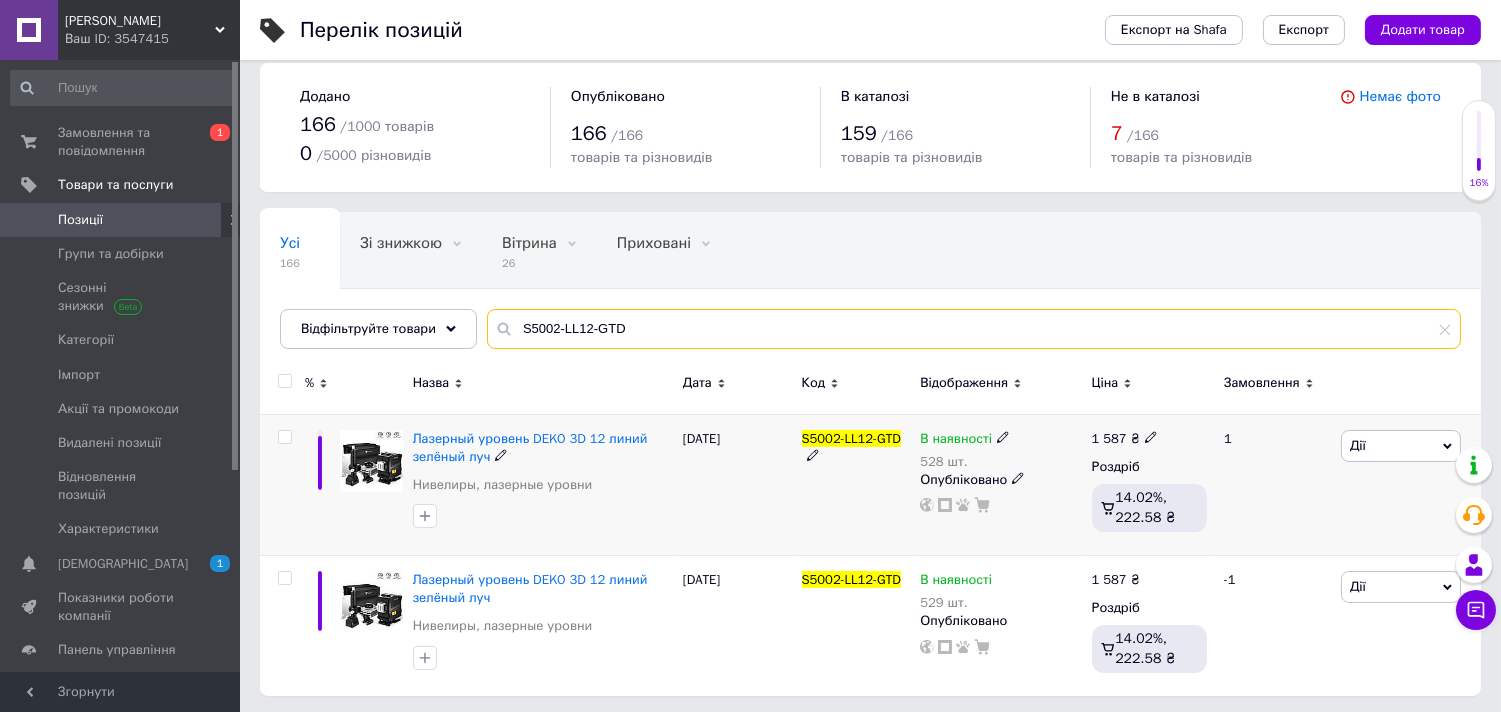 scroll, scrollTop: 22, scrollLeft: 0, axis: vertical 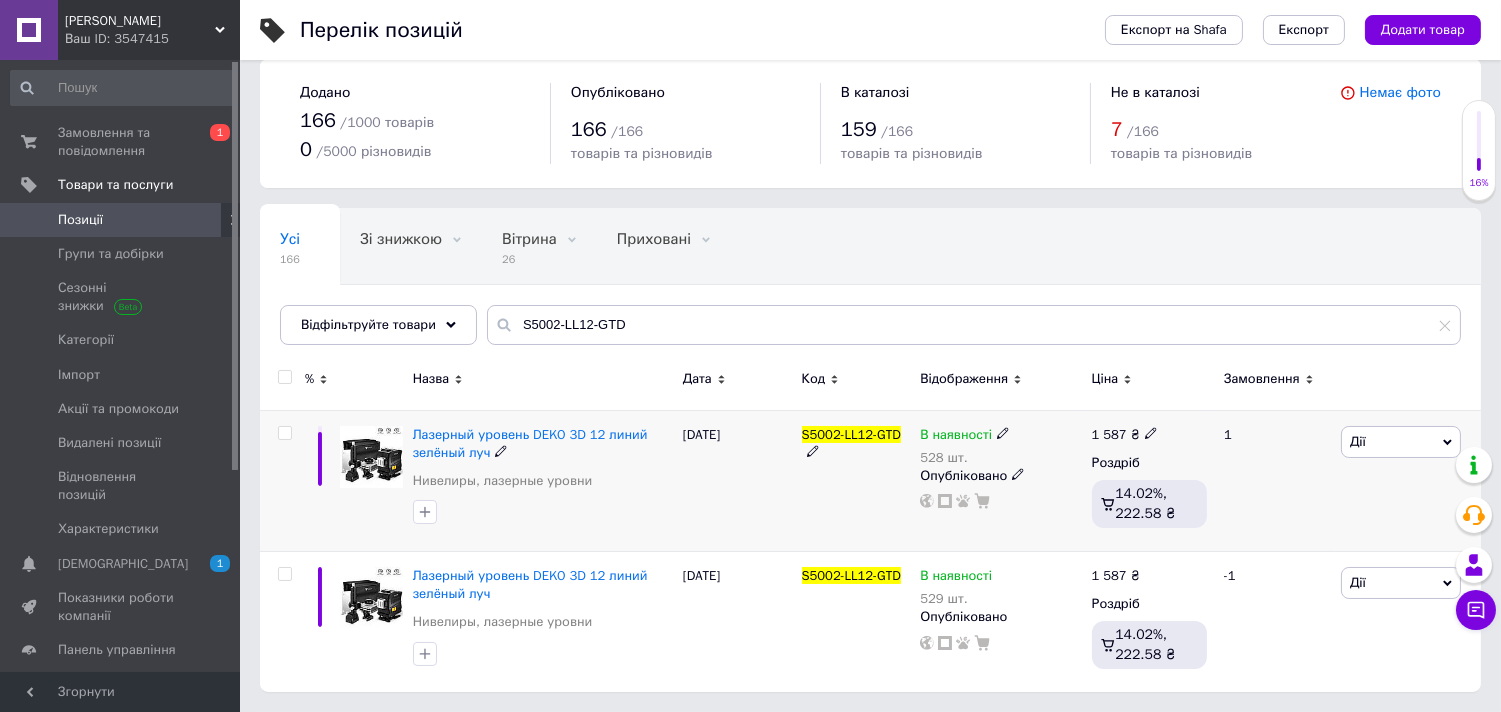 click 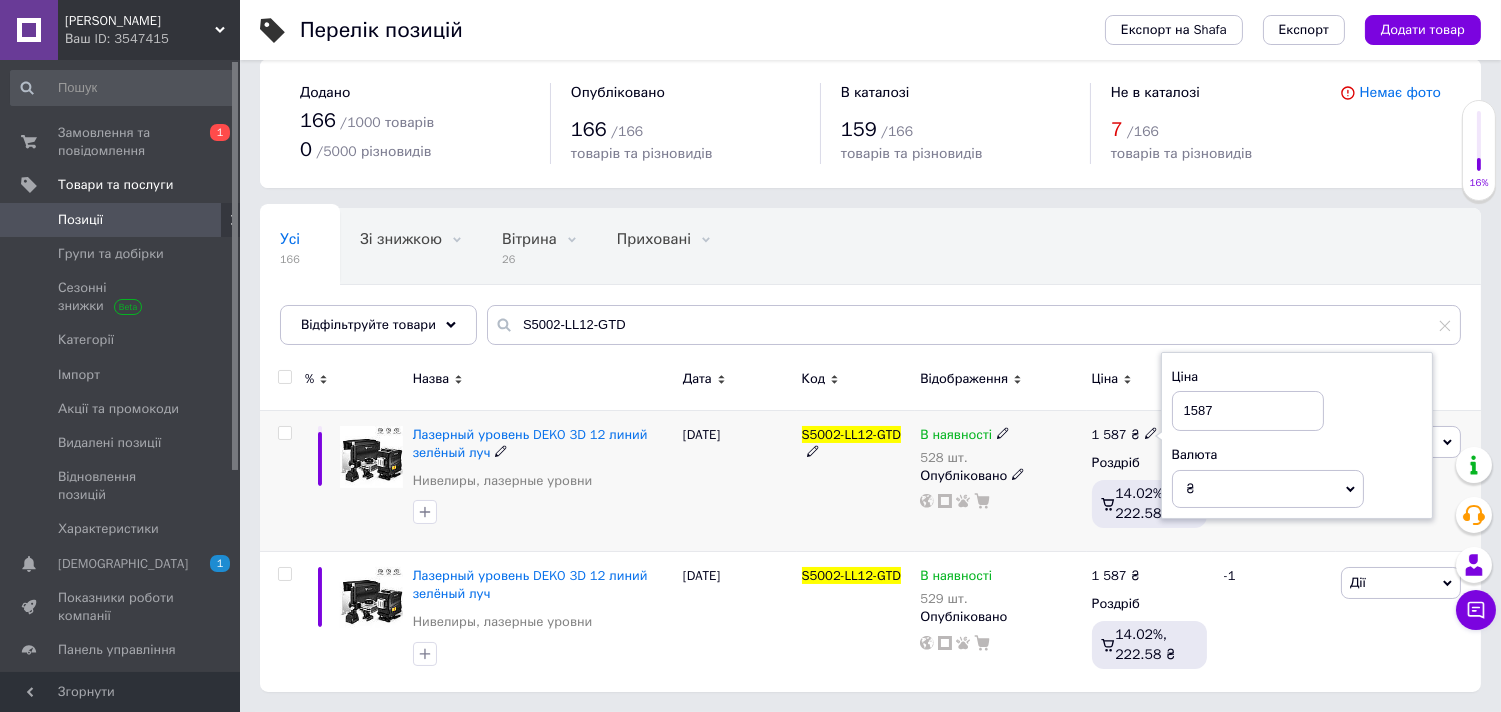 click on "1587" at bounding box center [1248, 411] 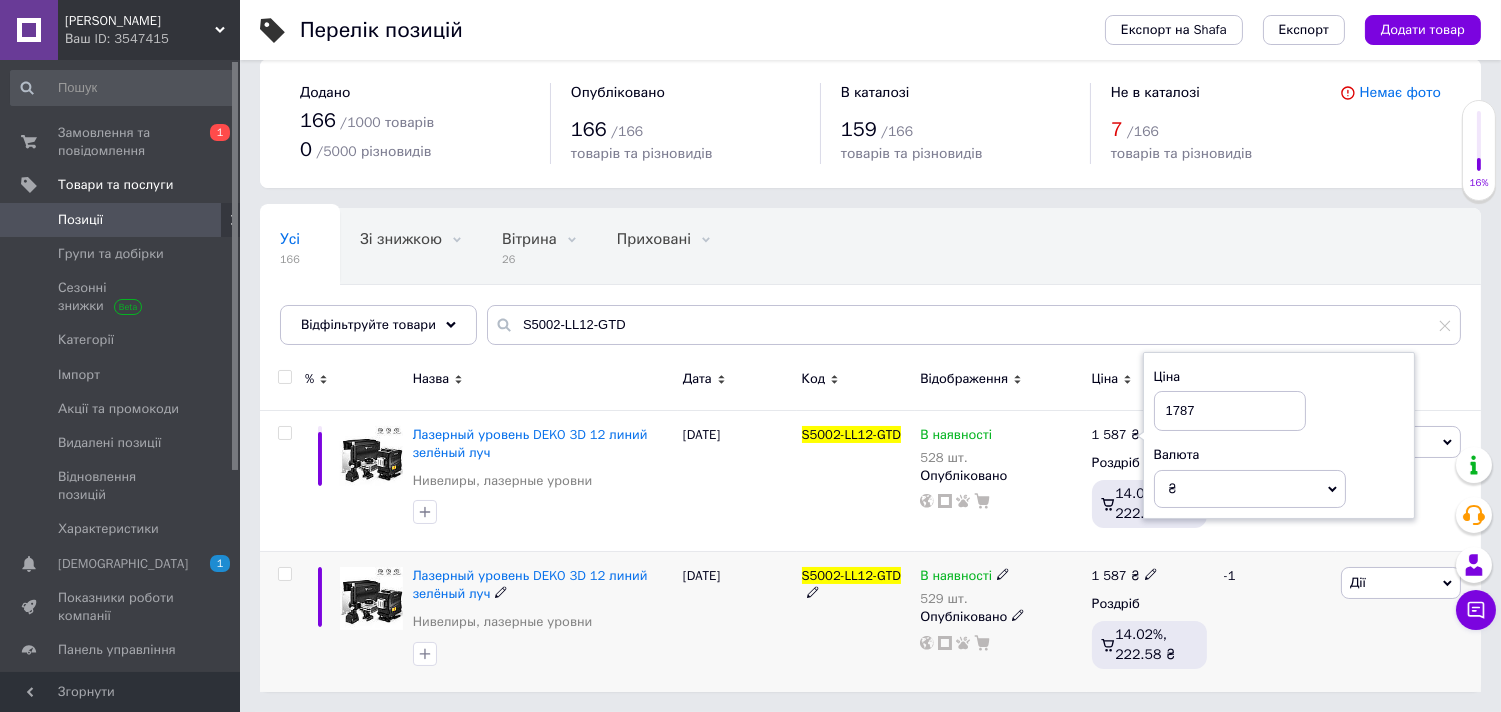 type on "1787" 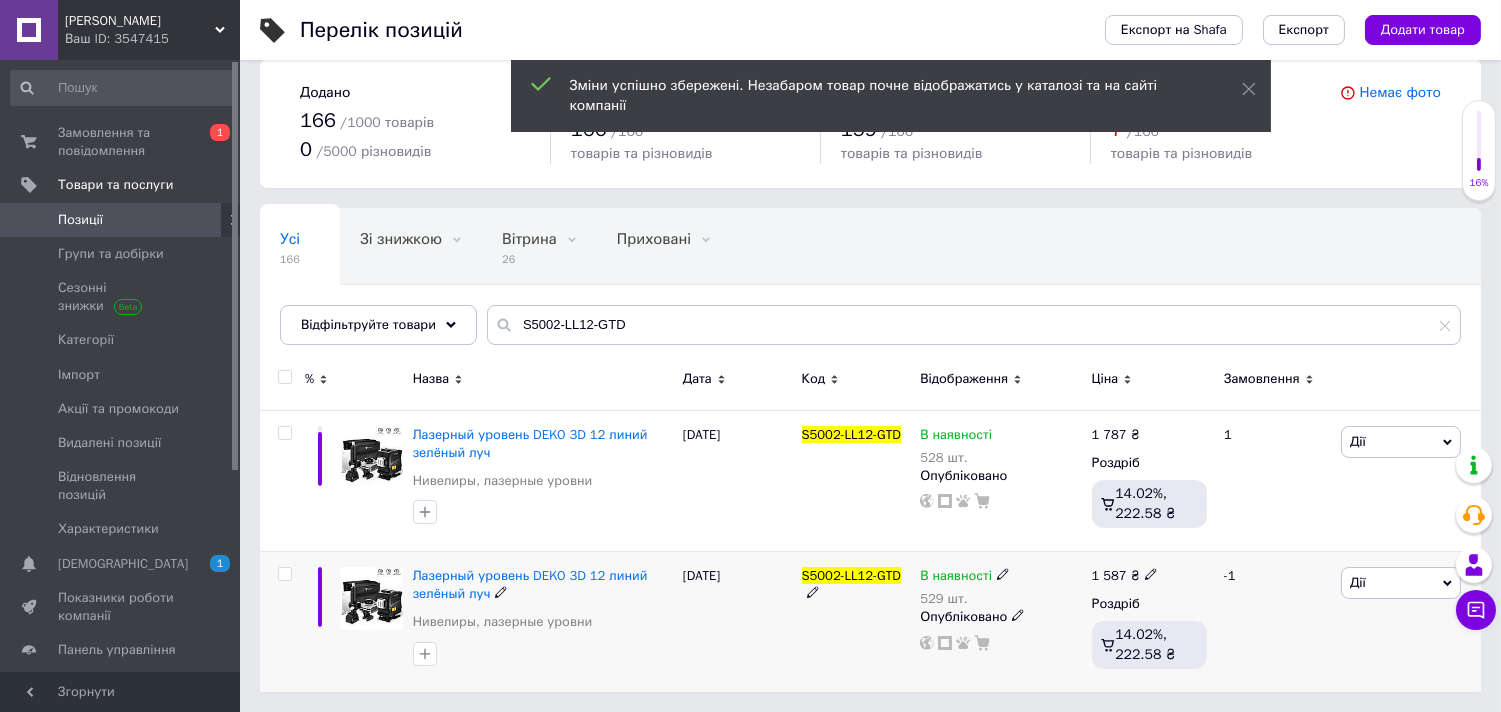 click 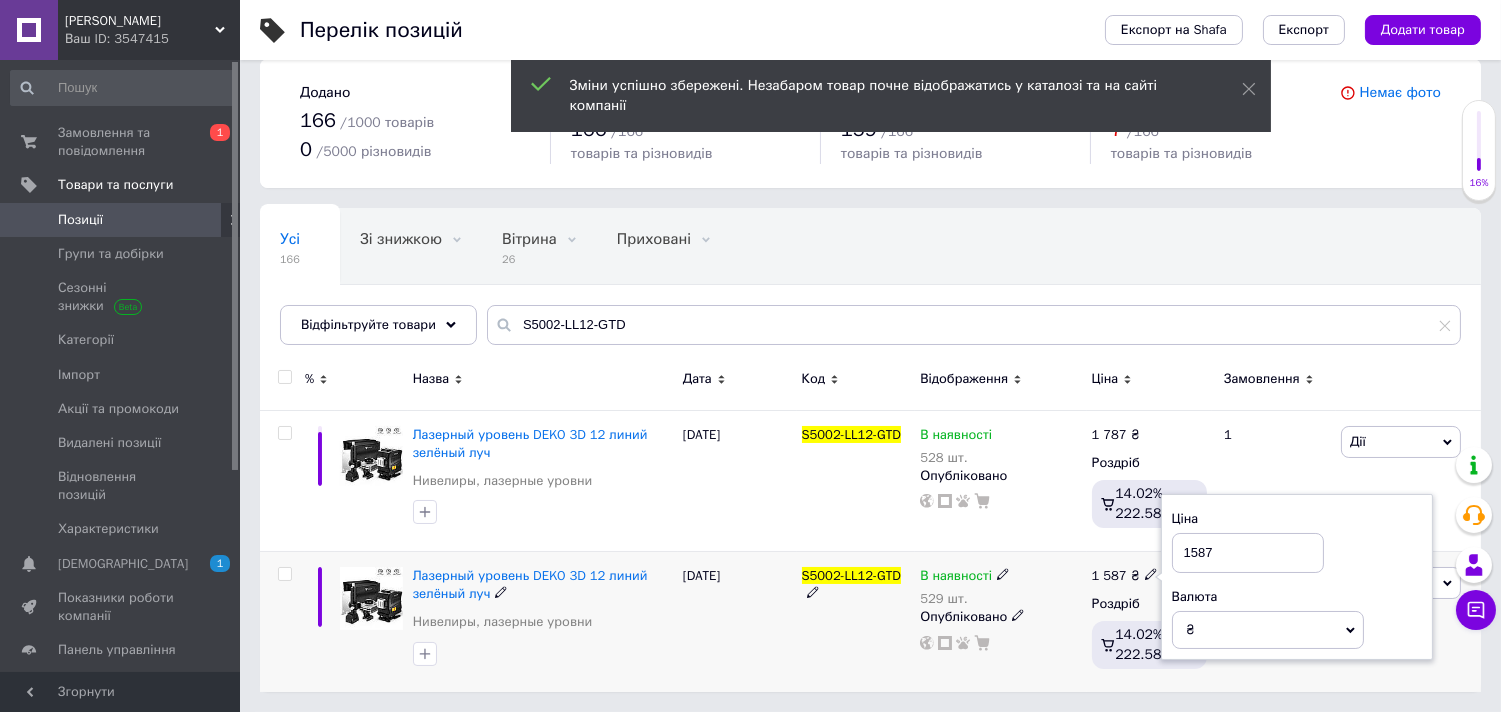 click on "1587" at bounding box center (1248, 553) 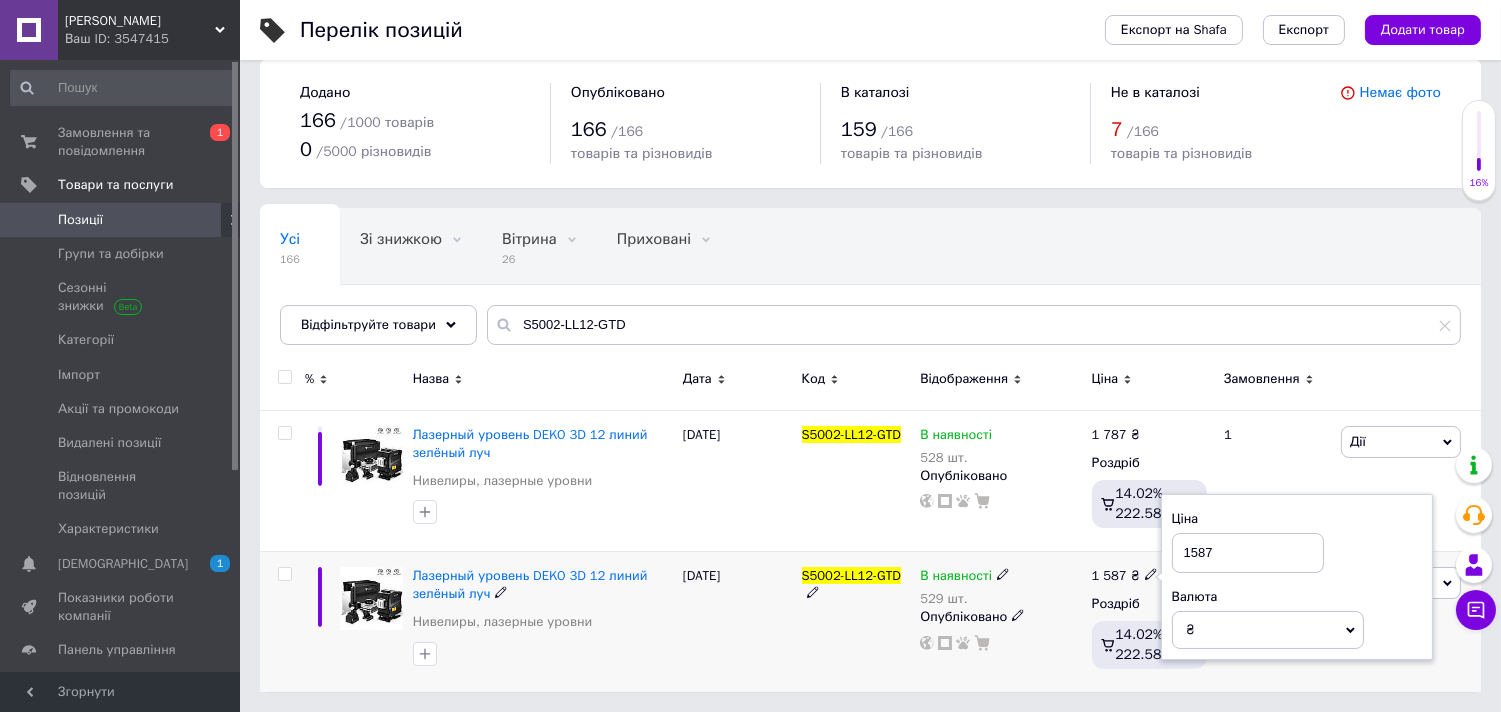 drag, startPoint x: 1198, startPoint y: 545, endPoint x: 1242, endPoint y: 544, distance: 44.011364 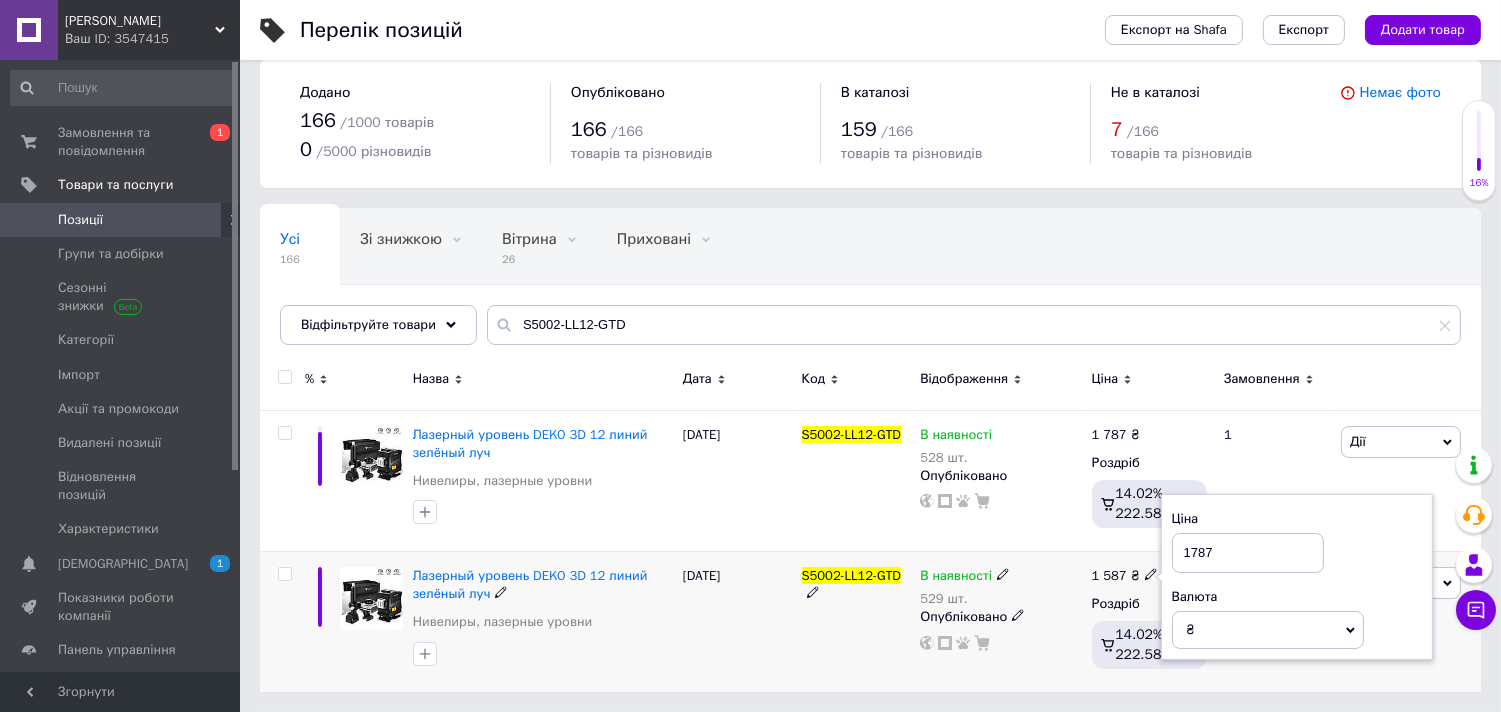 type on "1787" 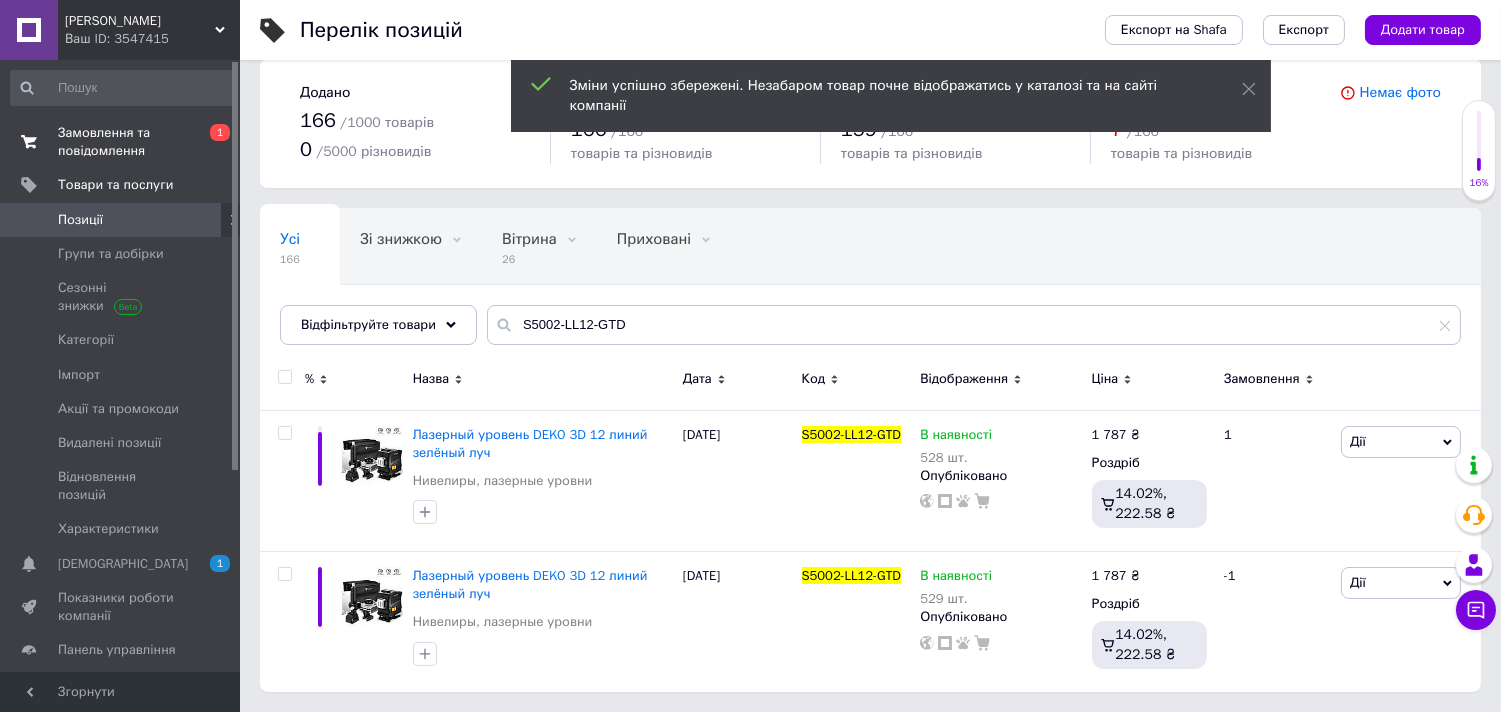 click on "Замовлення та повідомлення" at bounding box center [121, 142] 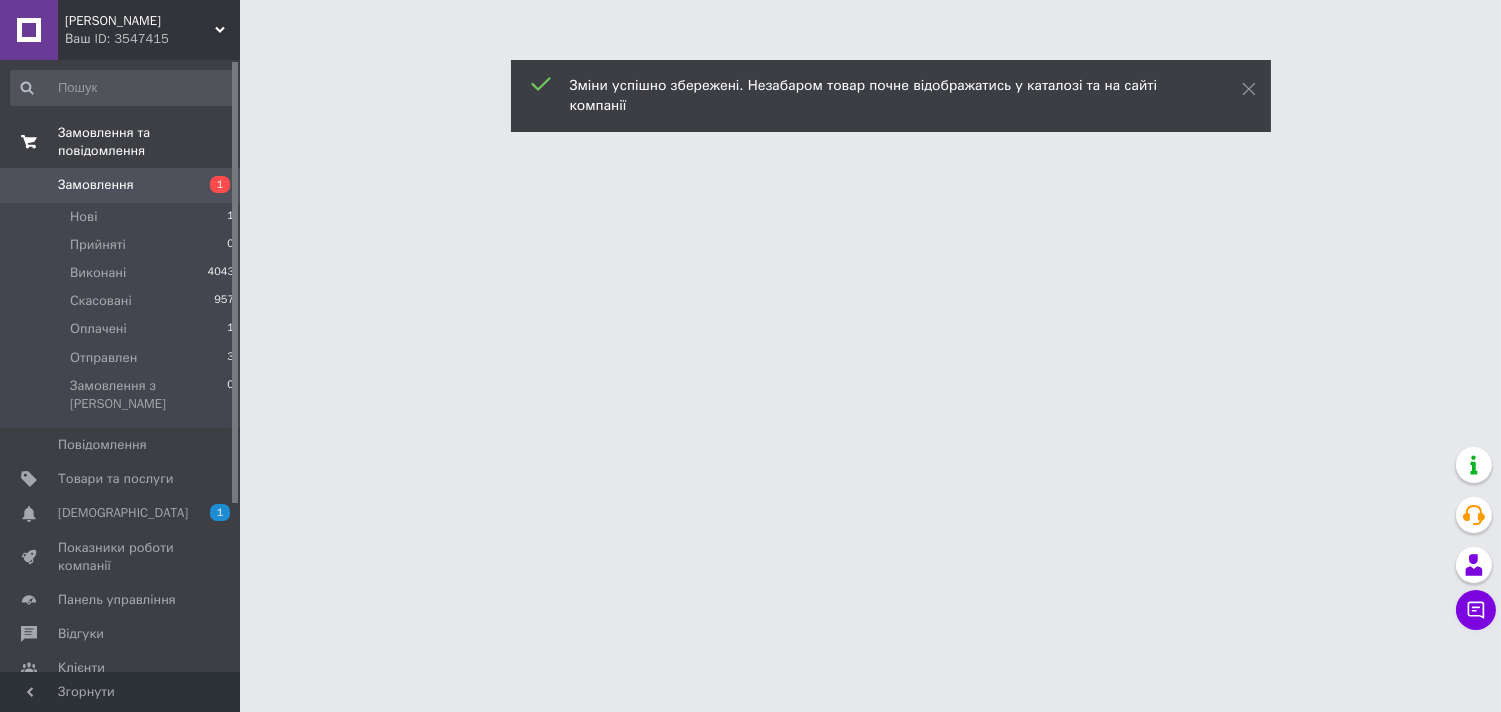 scroll, scrollTop: 0, scrollLeft: 0, axis: both 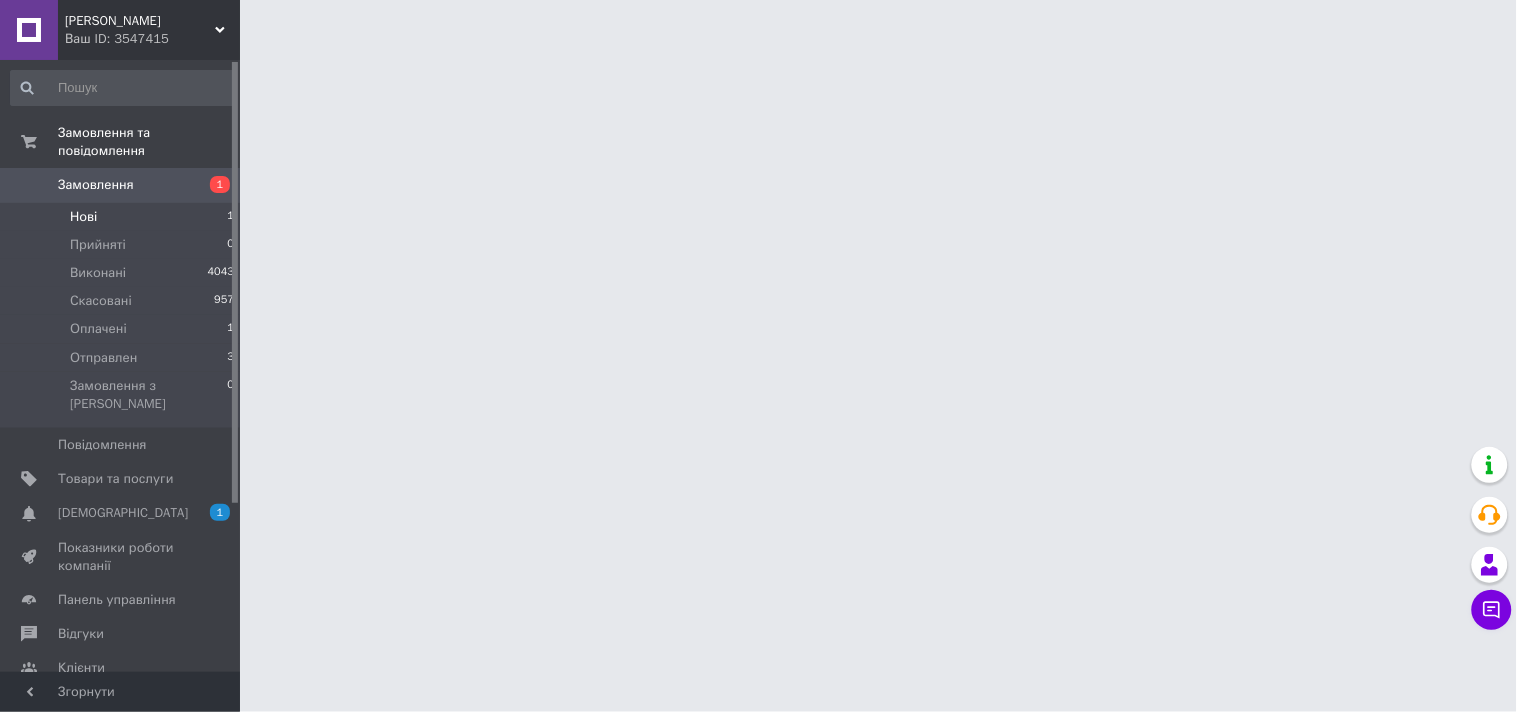 click on "Нові" at bounding box center [83, 217] 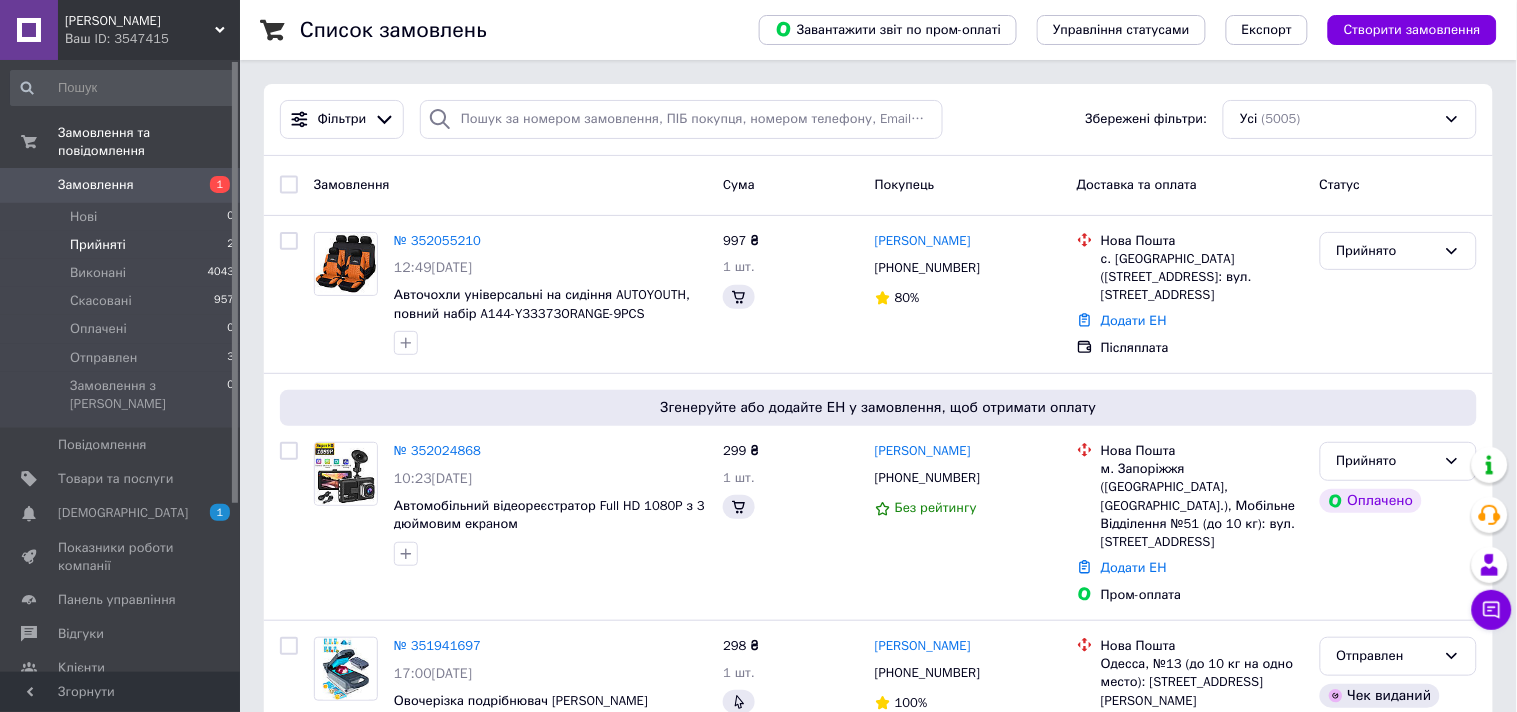 click on "Прийняті" at bounding box center [98, 245] 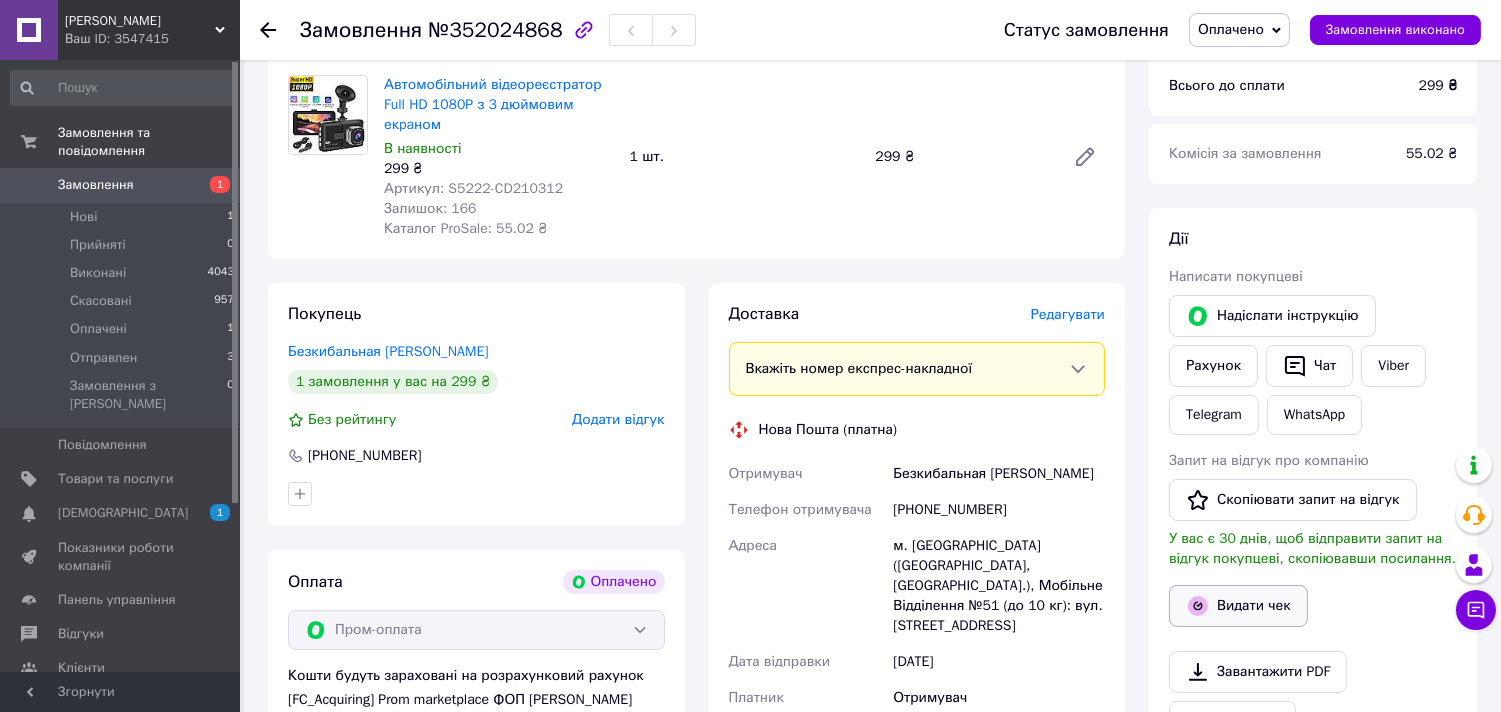 scroll, scrollTop: 222, scrollLeft: 0, axis: vertical 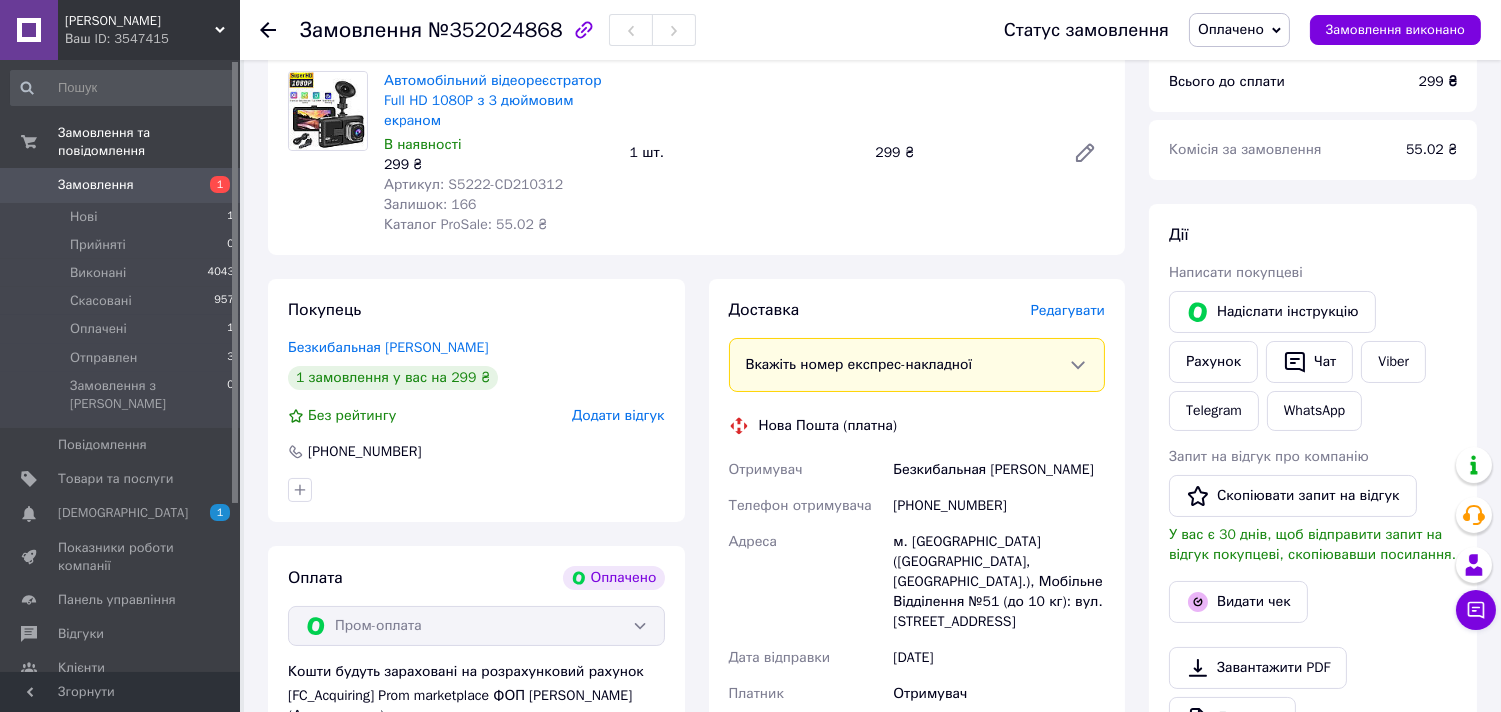 click on "Оплачено" at bounding box center (1239, 30) 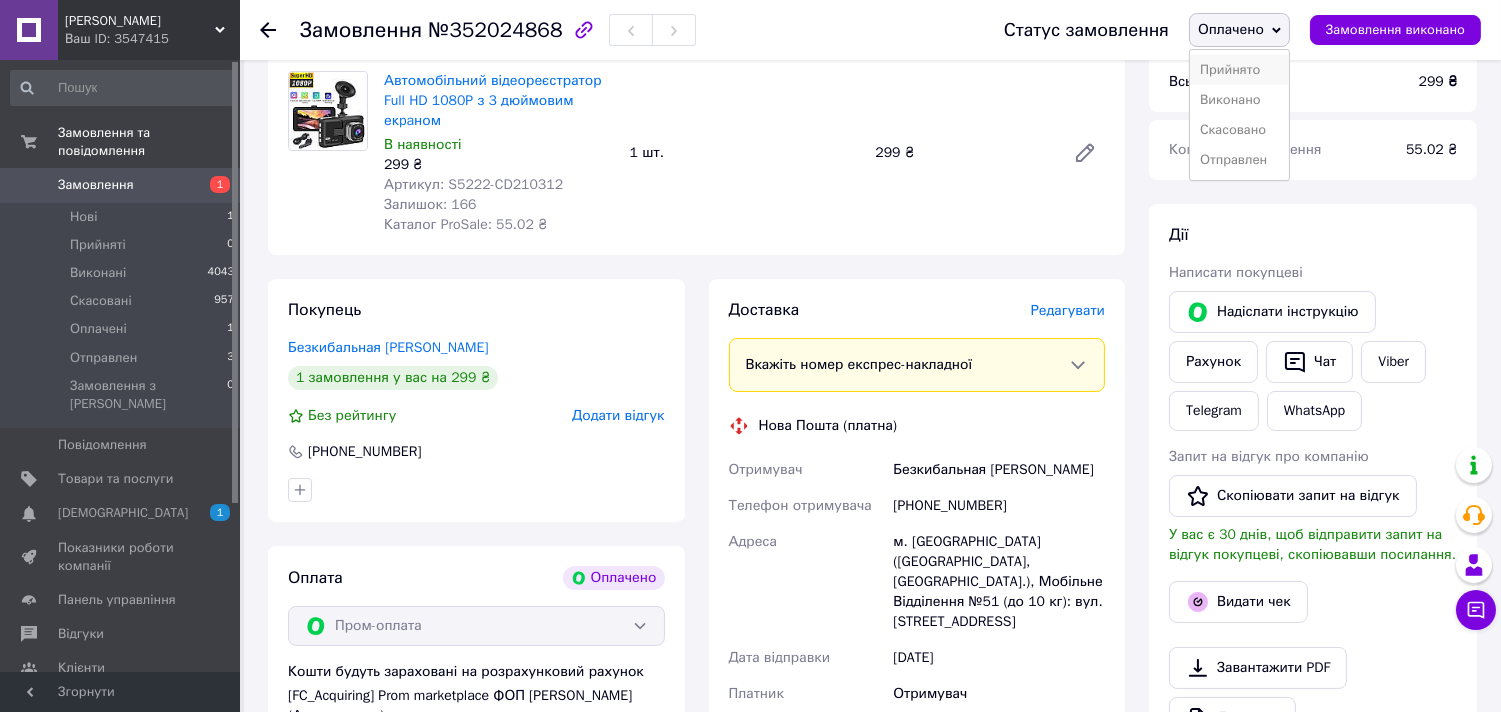 click on "Прийнято" at bounding box center (1239, 70) 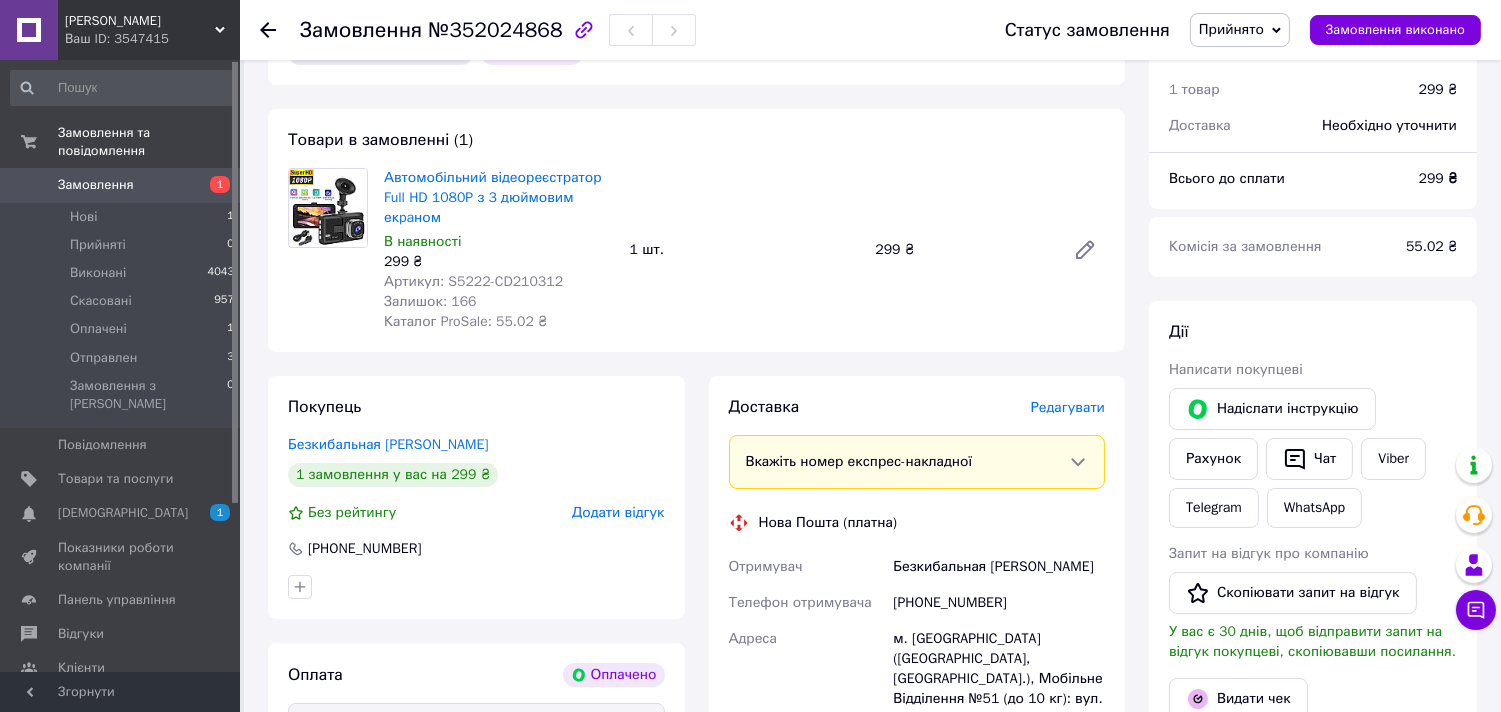 scroll, scrollTop: 444, scrollLeft: 0, axis: vertical 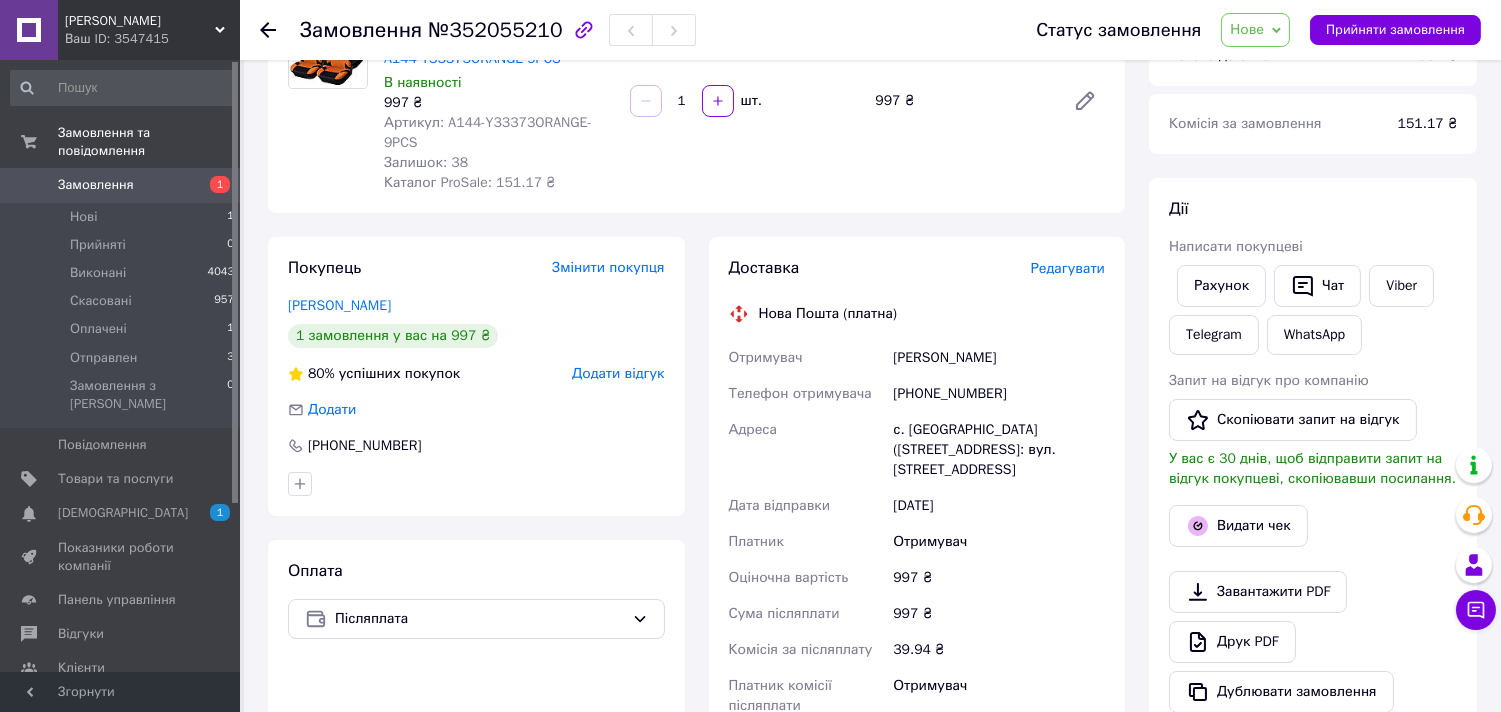click on "Нове" at bounding box center [1255, 30] 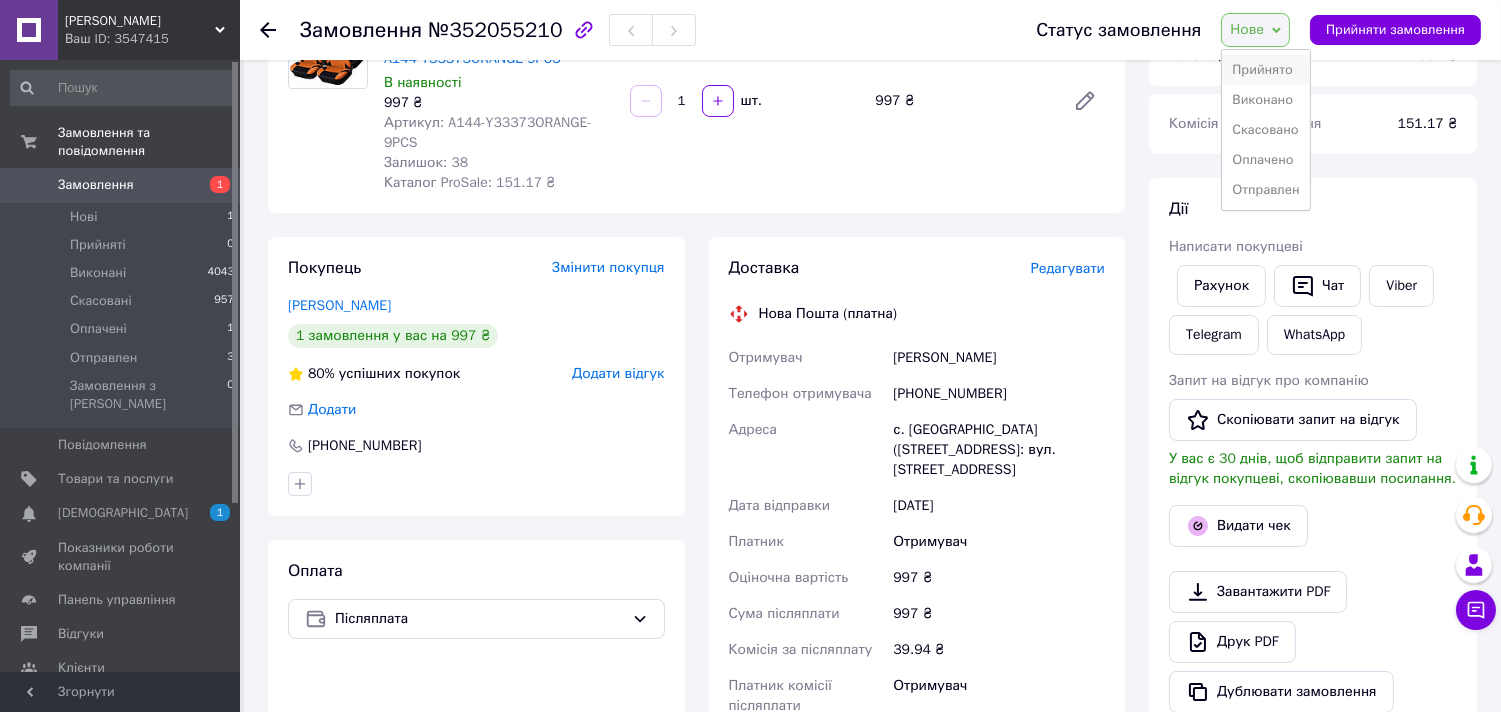 click on "Прийнято" at bounding box center (1265, 70) 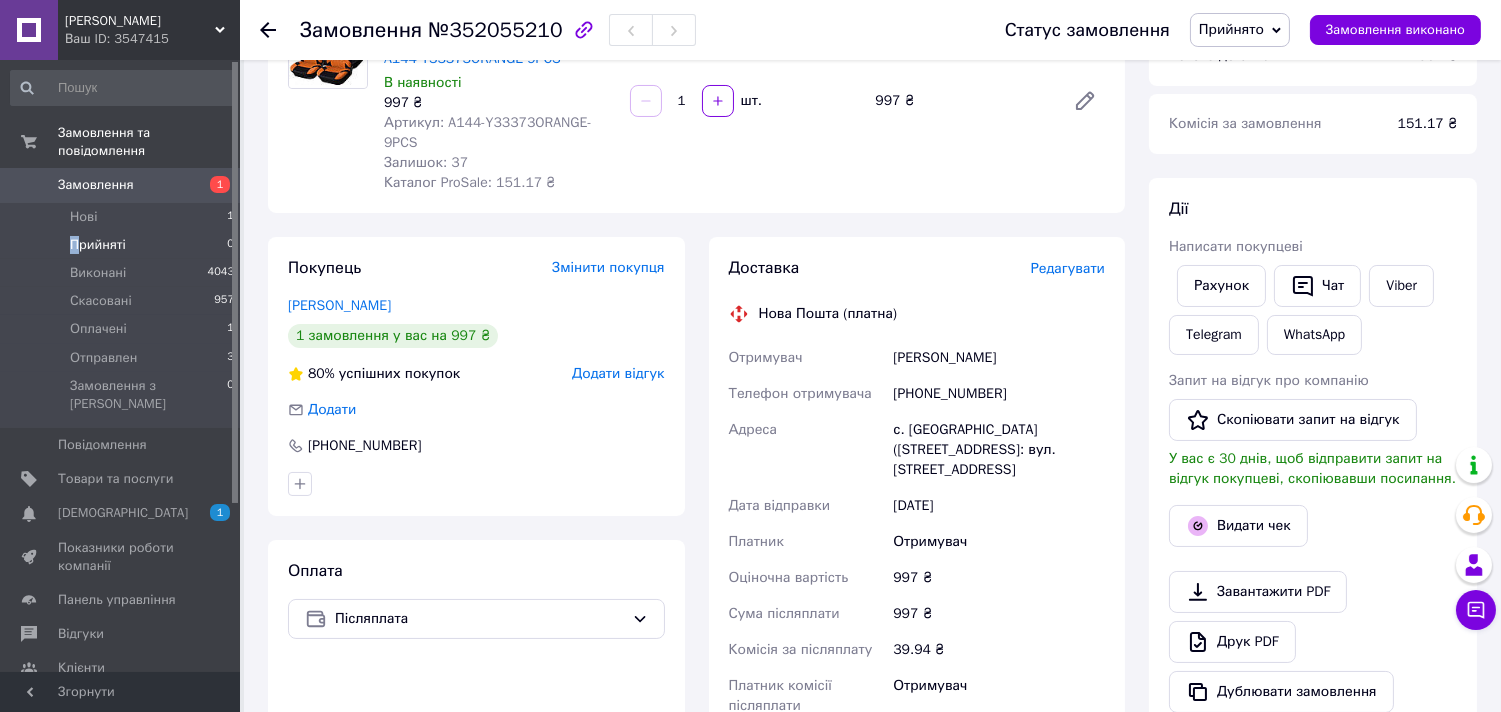 click on "Прийняті" at bounding box center [98, 245] 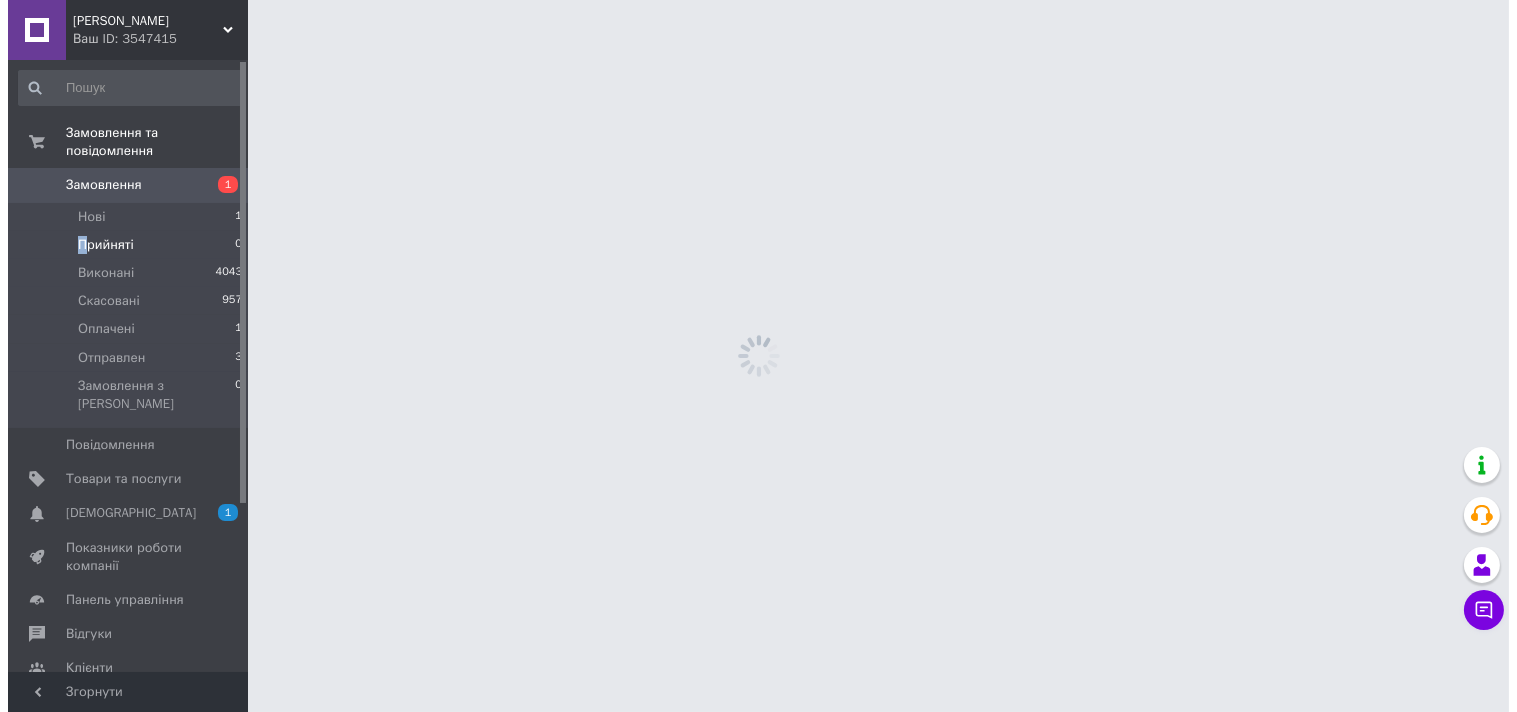 scroll, scrollTop: 0, scrollLeft: 0, axis: both 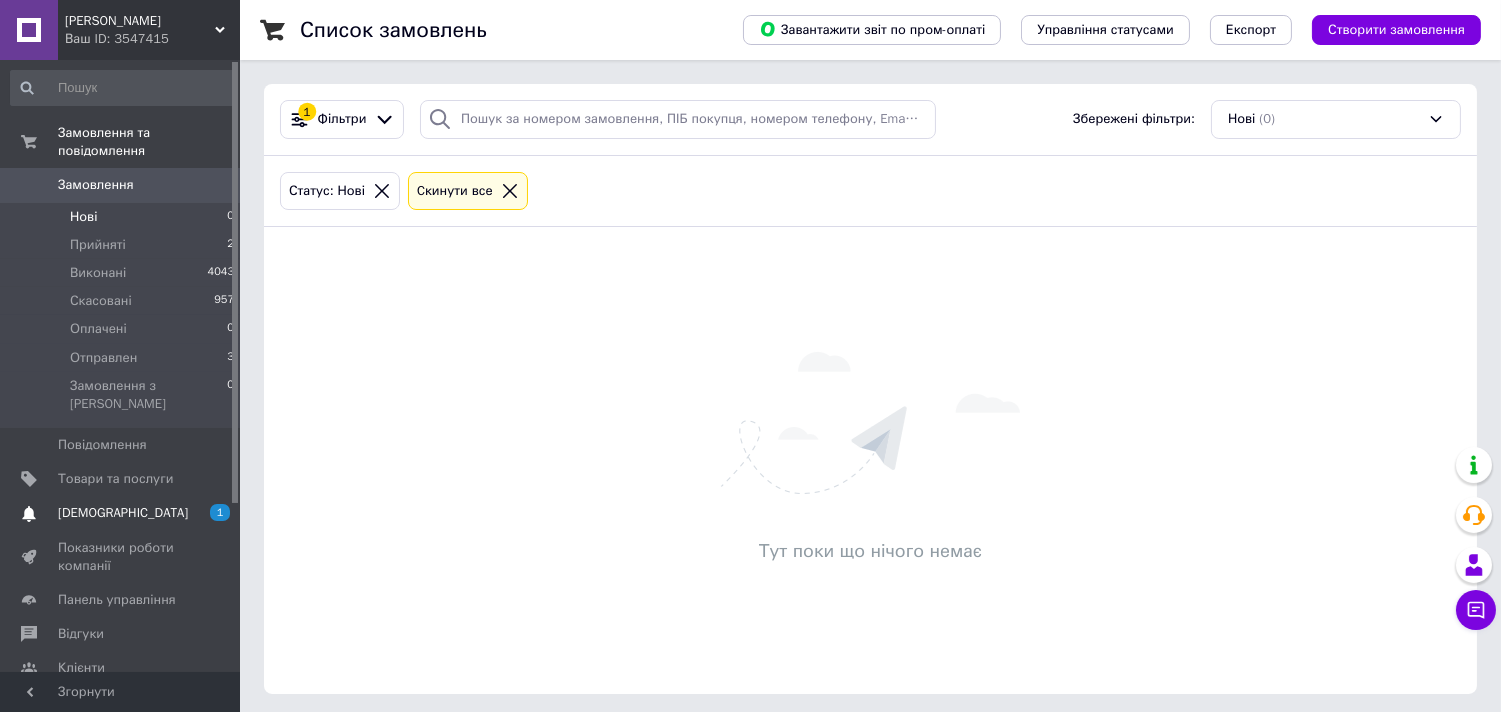 click on "[DEMOGRAPHIC_DATA]" at bounding box center (121, 513) 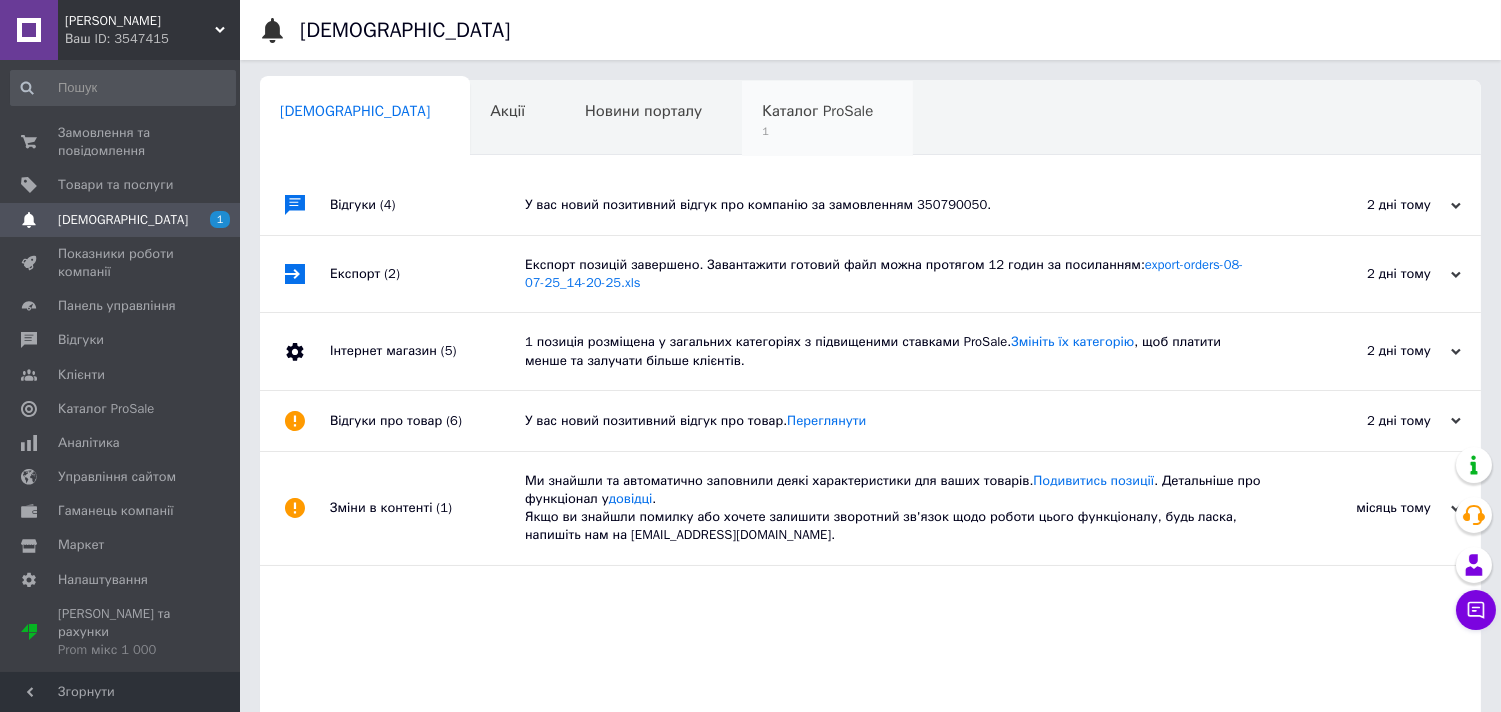click on "Каталог ProSale" at bounding box center (817, 111) 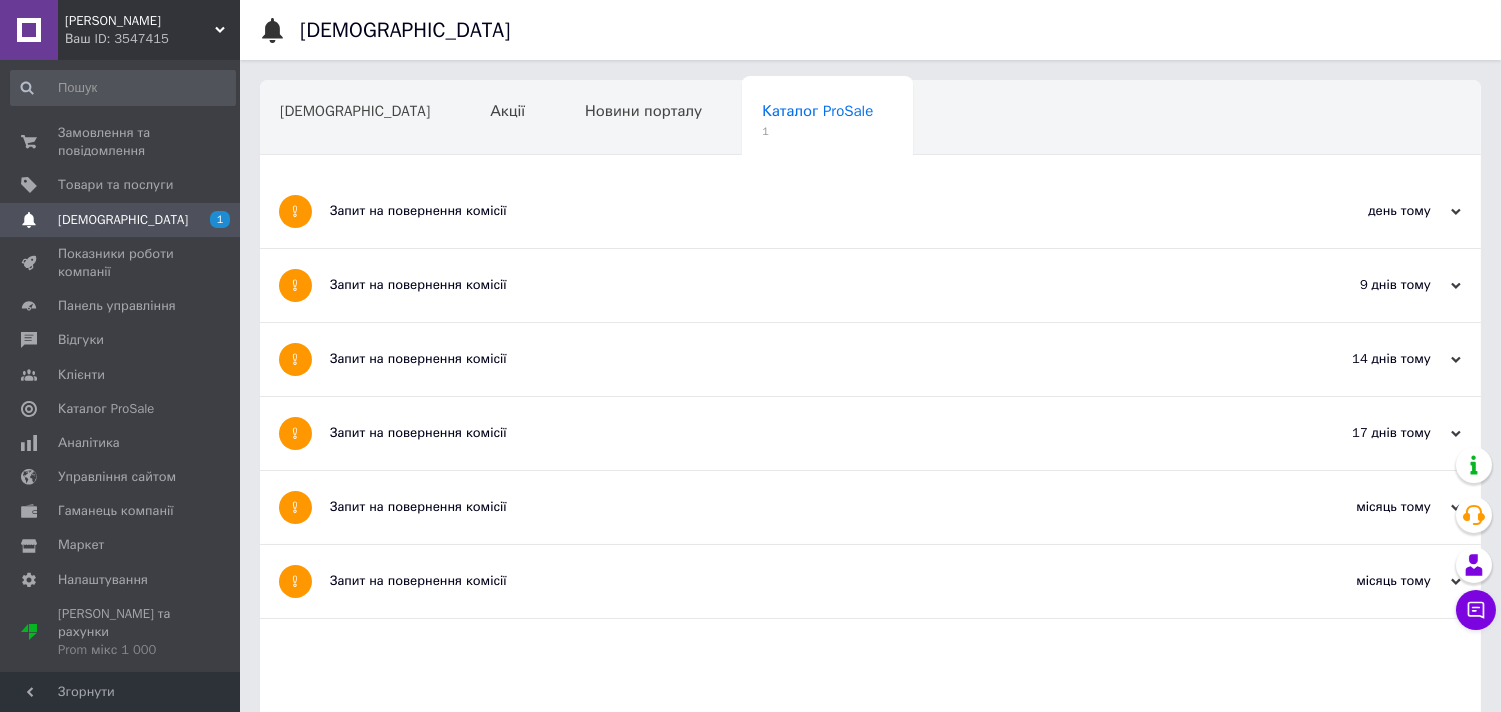 click on "Запит на повернення комісії" at bounding box center [795, 211] 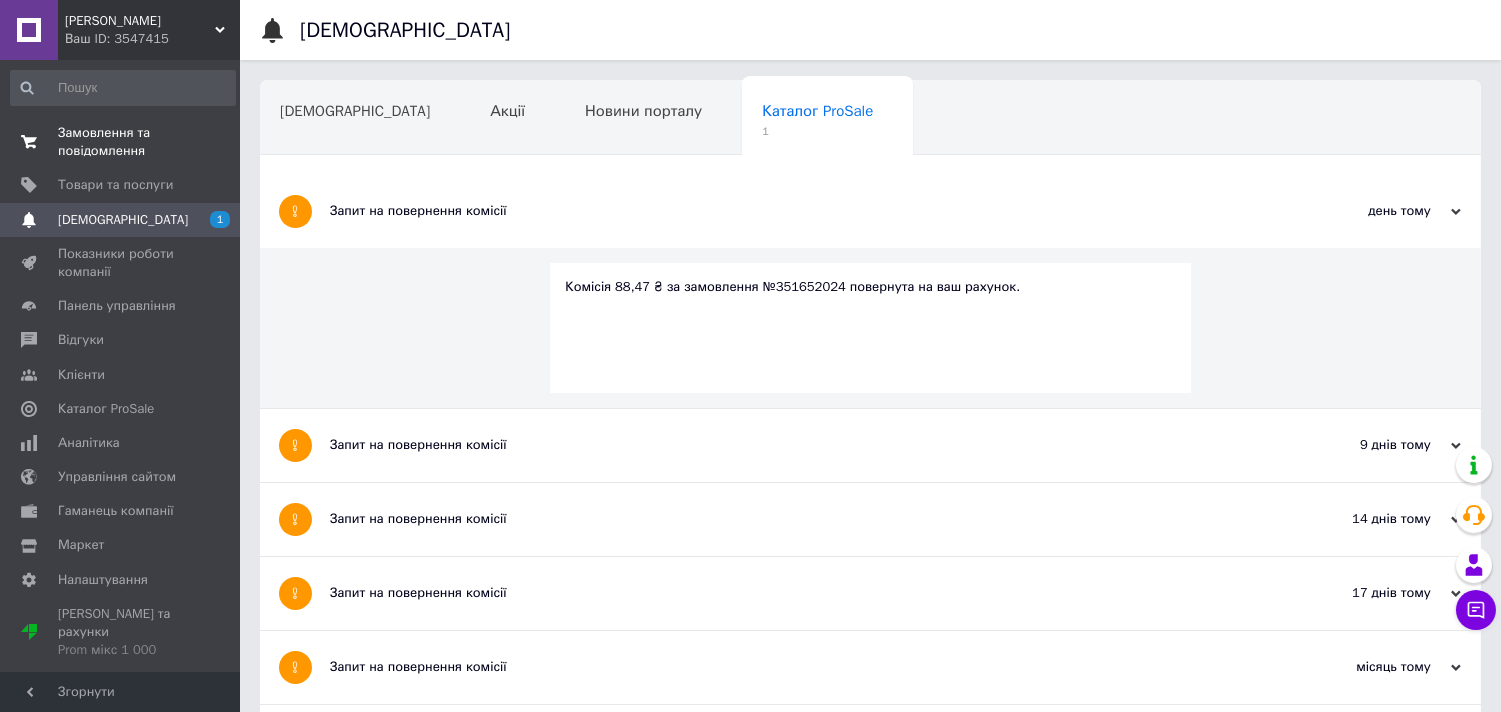 click on "Замовлення та повідомлення" at bounding box center [121, 142] 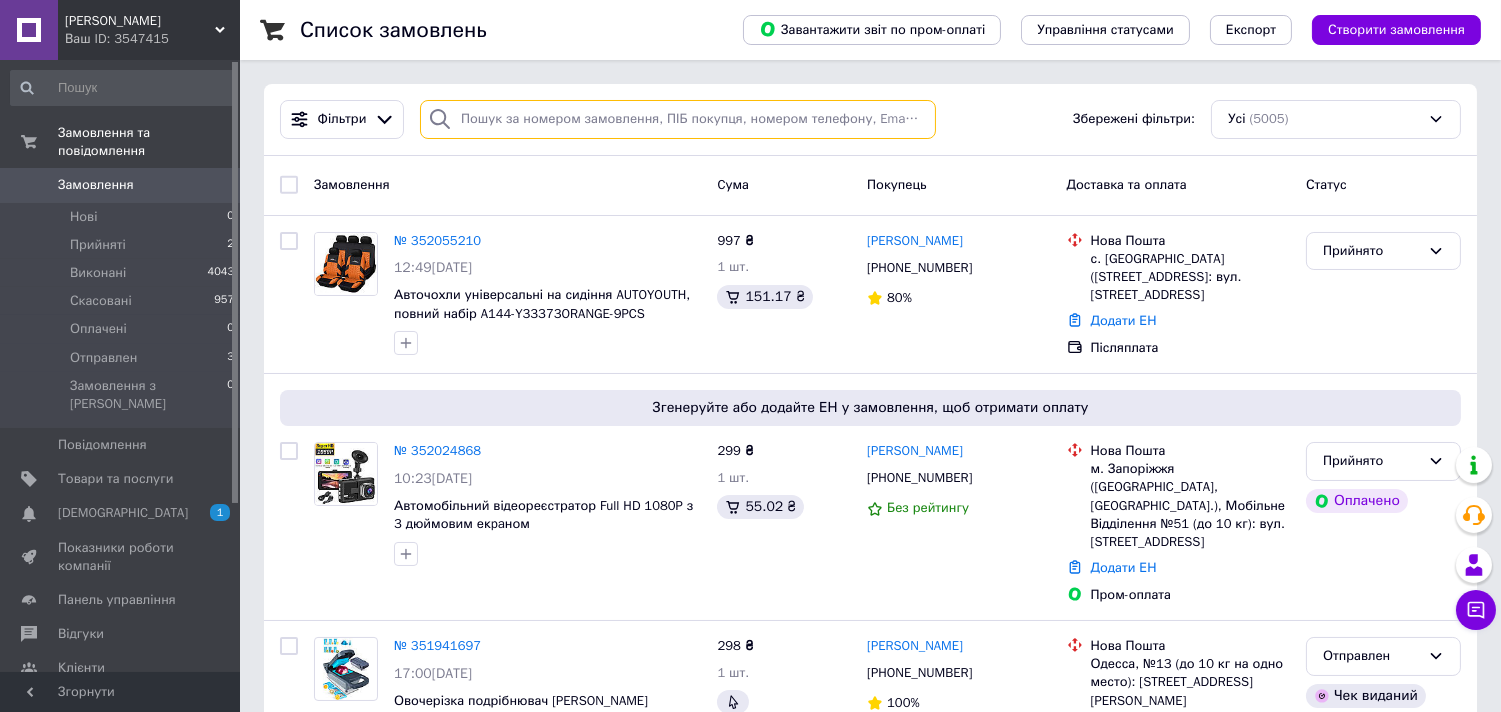 click at bounding box center (678, 119) 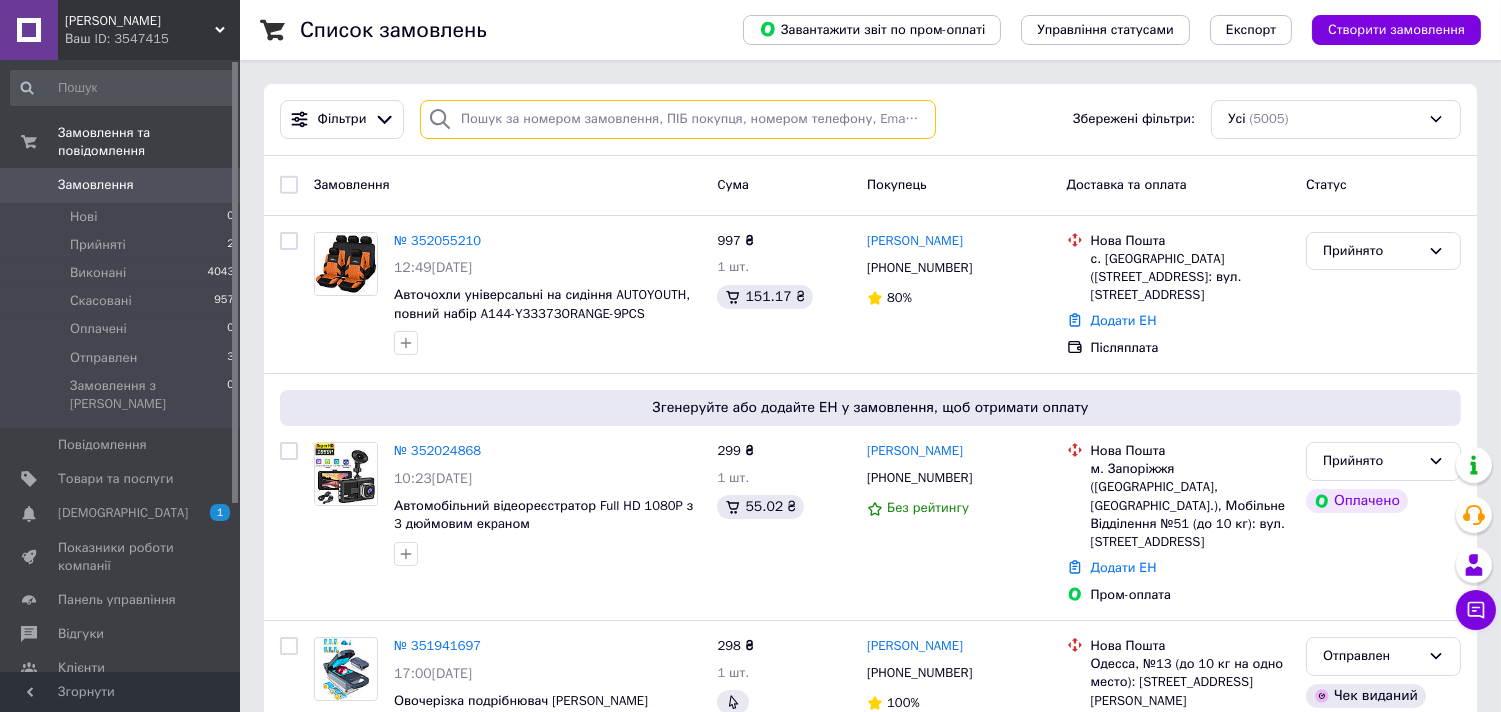 paste on "346429193" 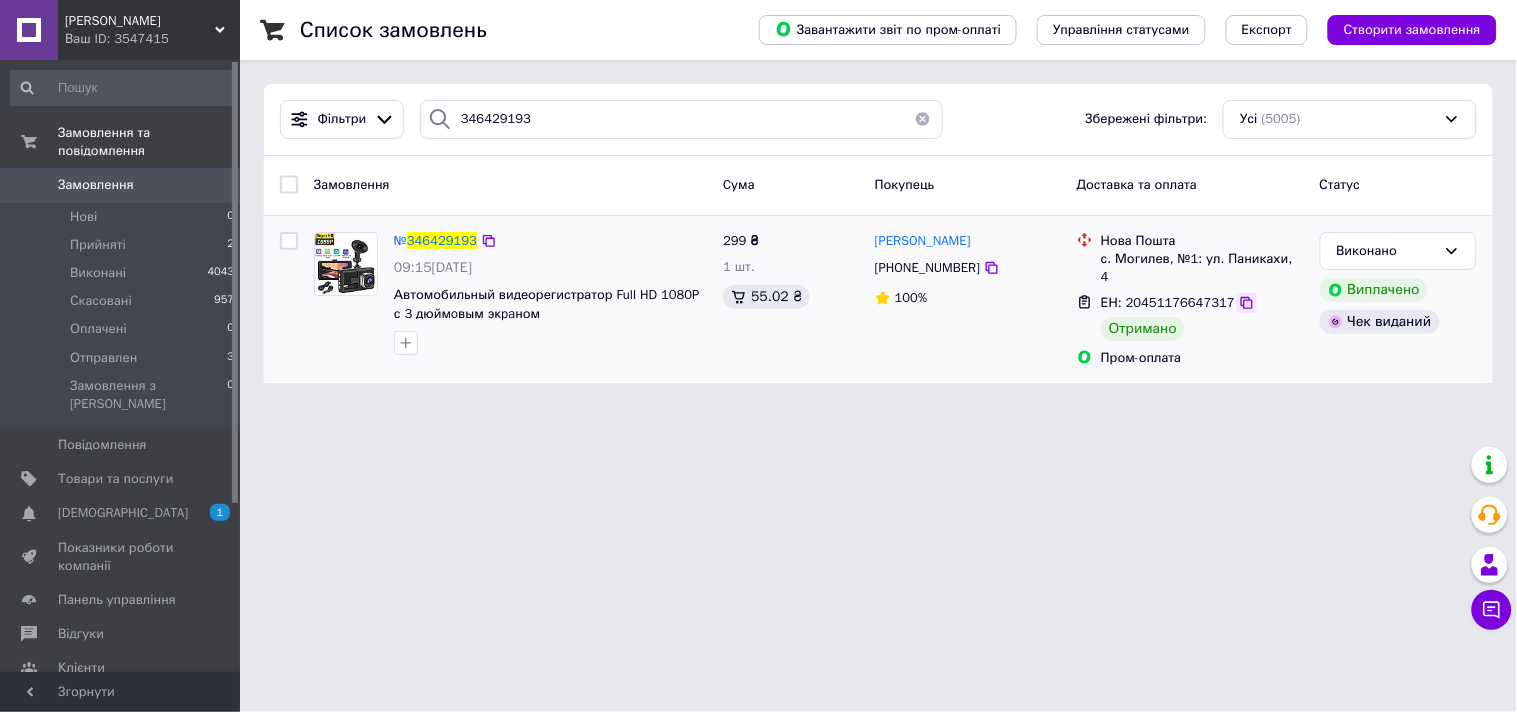 click 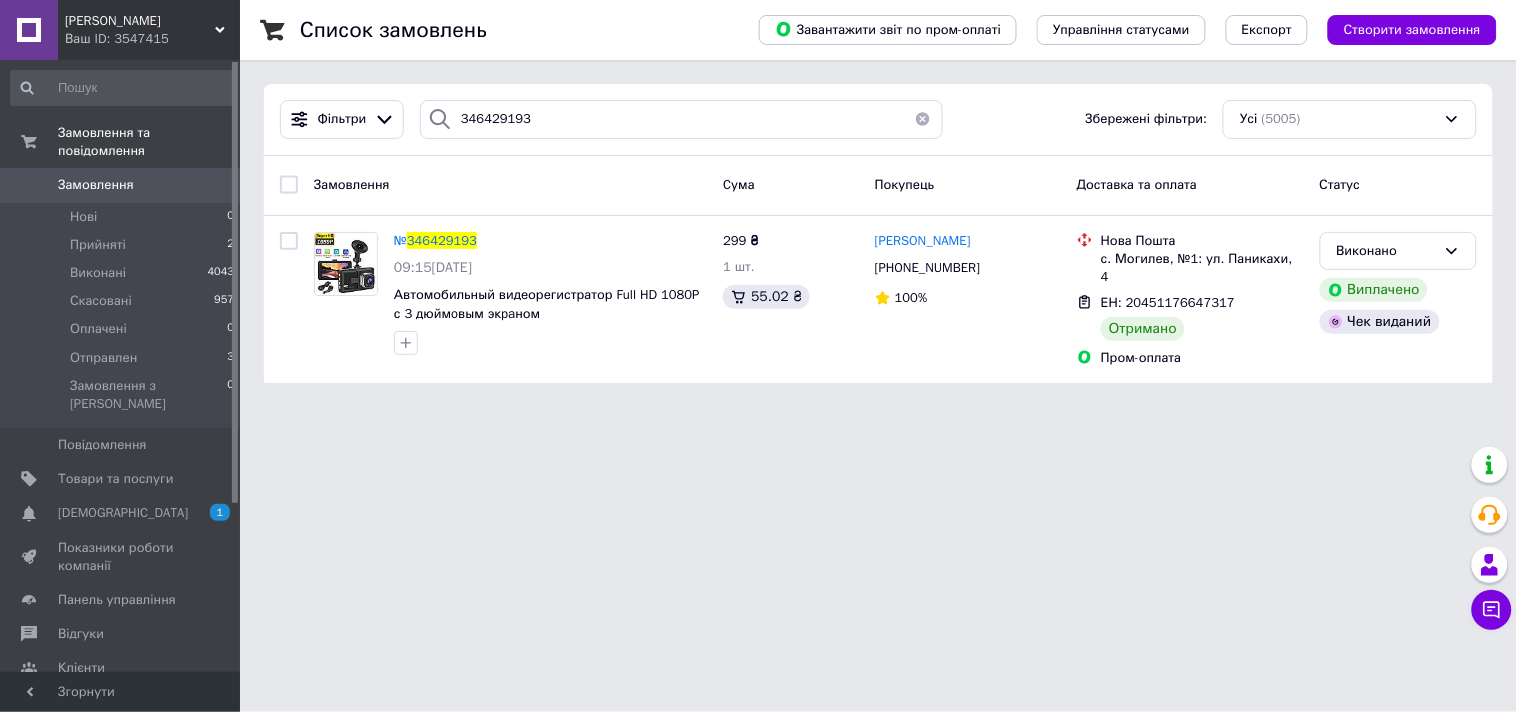 click on "[PERSON_NAME] ID: 3547415 Сайт [PERSON_NAME] покупця Перевірити стан системи Сторінка на порталі ФОП [PERSON_NAME] Вийти Замовлення та повідомлення Замовлення 0 Нові 0 Прийняті 2 Виконані 4043 Скасовані 957 Оплачені 0 Отправлен 3 Замовлення з Розетки 0 Повідомлення 0 Товари та послуги Сповіщення 1 Показники роботи компанії Панель управління Відгуки Клієнти Каталог ProSale Аналітика Управління сайтом Гаманець компанії [PERSON_NAME]   346429193" at bounding box center [758, 203] 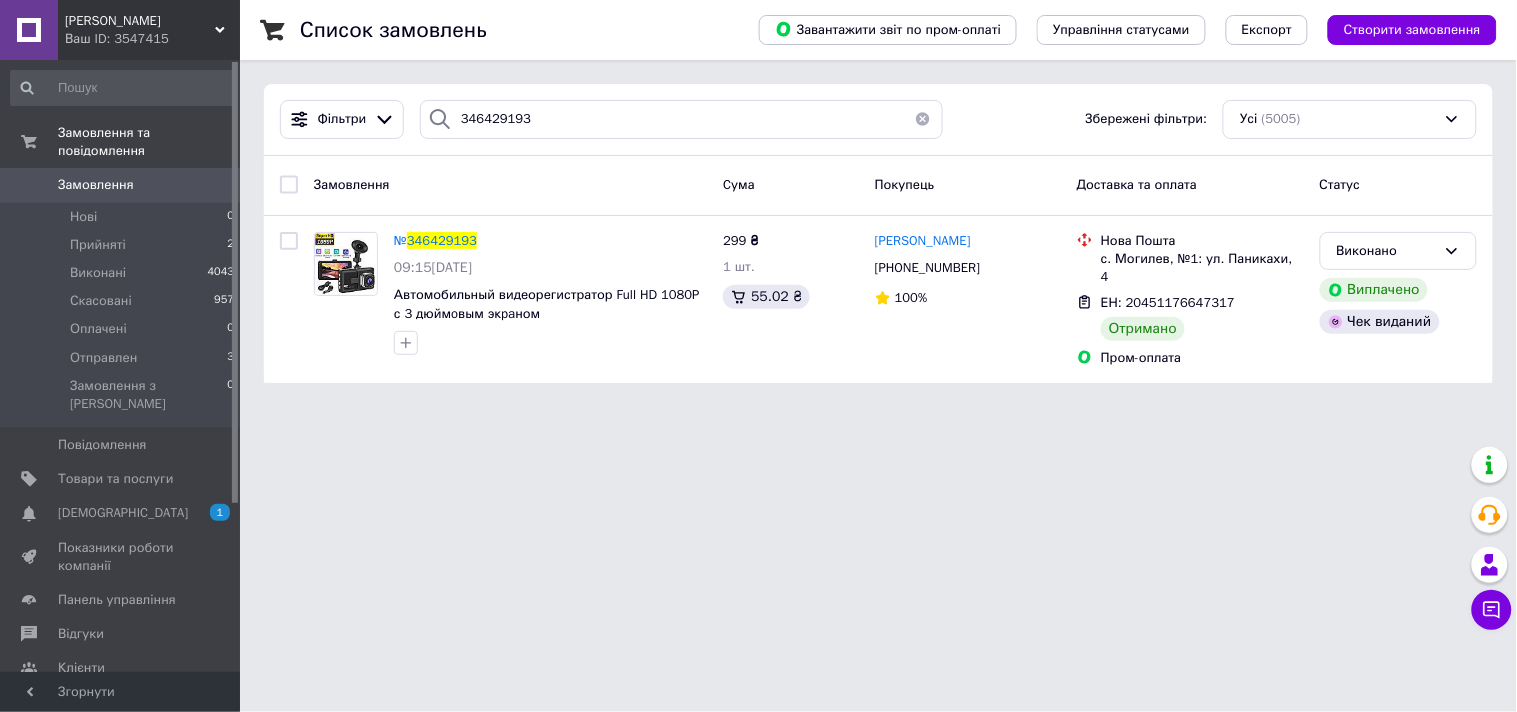 click on "[PERSON_NAME] ID: 3547415 Сайт [PERSON_NAME] покупця Перевірити стан системи Сторінка на порталі ФОП [PERSON_NAME] Вийти Замовлення та повідомлення Замовлення 0 Нові 0 Прийняті 2 Виконані 4043 Скасовані 957 Оплачені 0 Отправлен 3 Замовлення з Розетки 0 Повідомлення 0 Товари та послуги Сповіщення 1 Показники роботи компанії Панель управління Відгуки Клієнти Каталог ProSale Аналітика Управління сайтом Гаманець компанії [PERSON_NAME]   346429193" at bounding box center (758, 203) 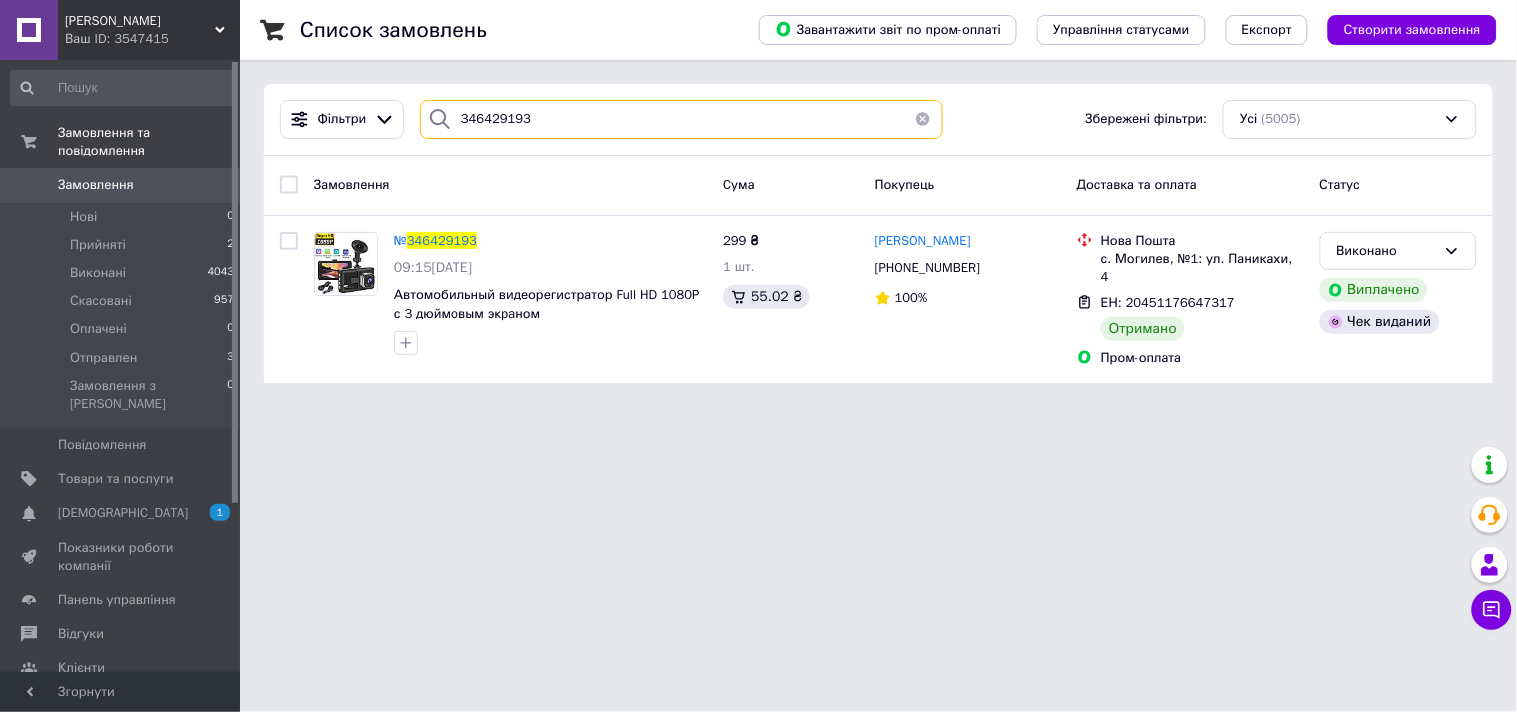 click on "346429193" at bounding box center (681, 119) 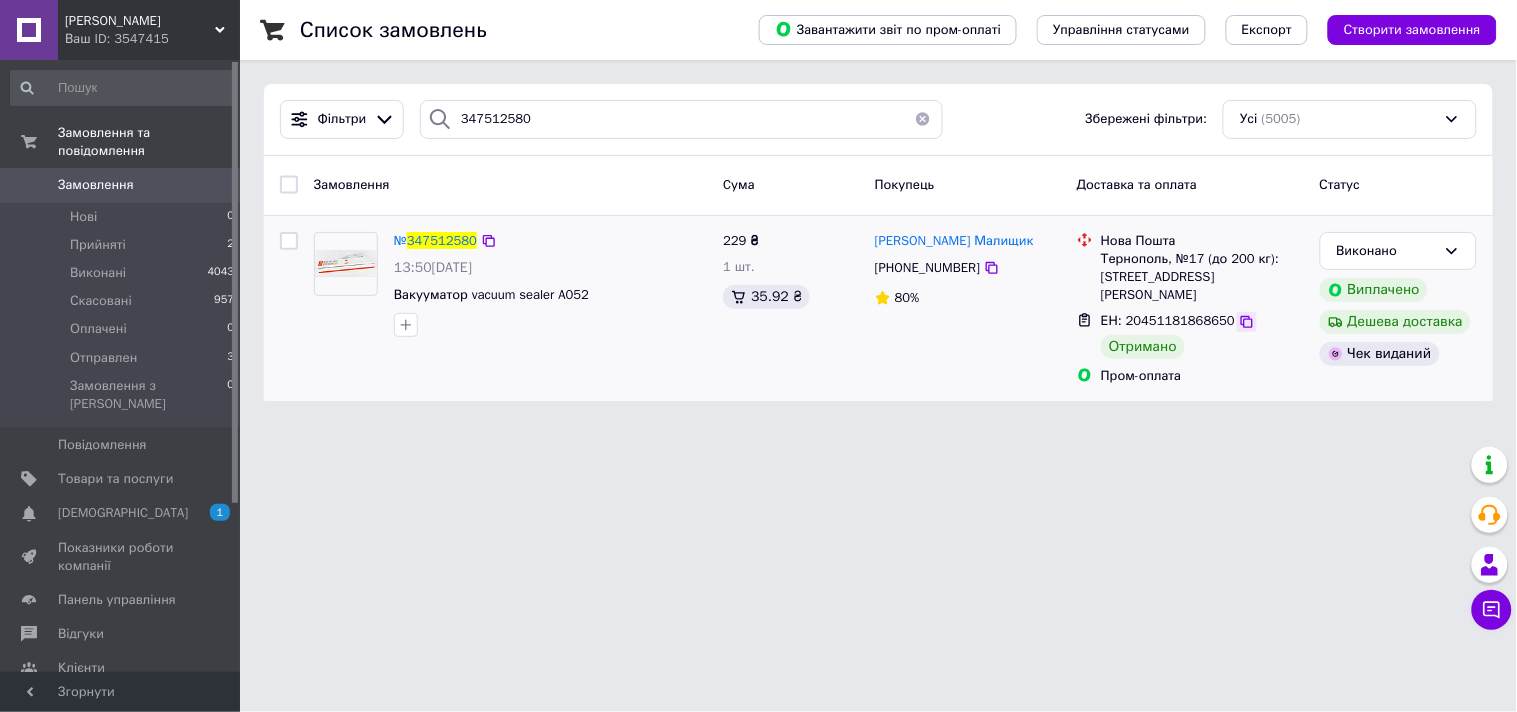 click 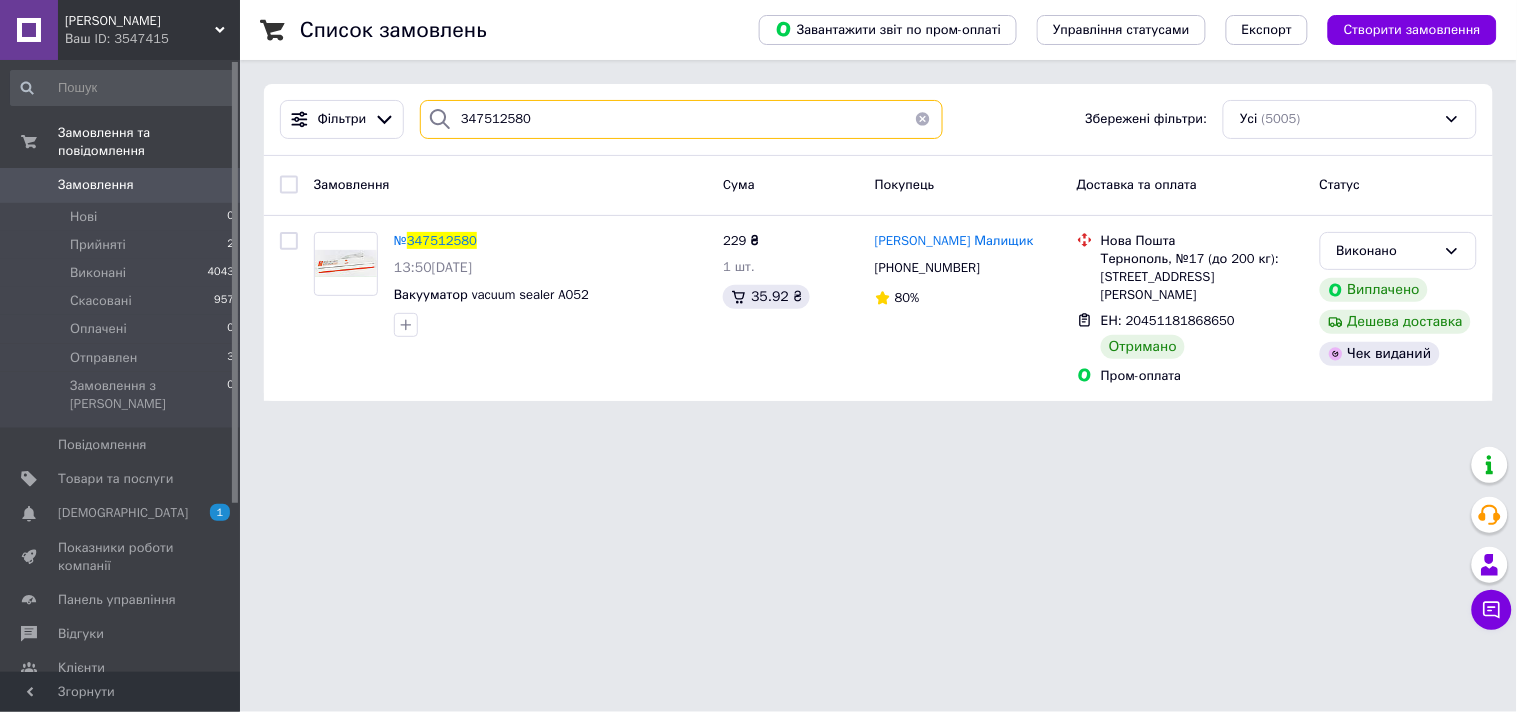 click on "347512580" at bounding box center (681, 119) 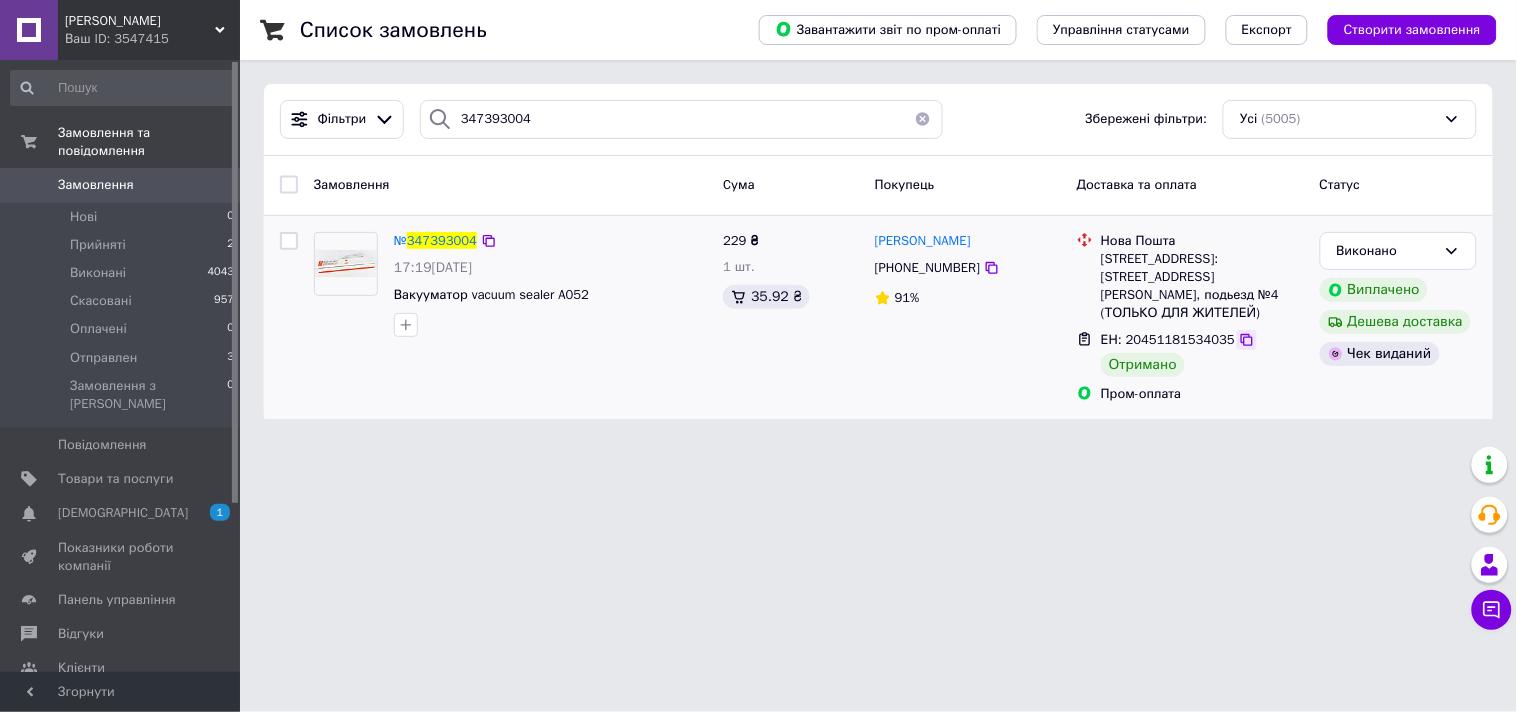 click 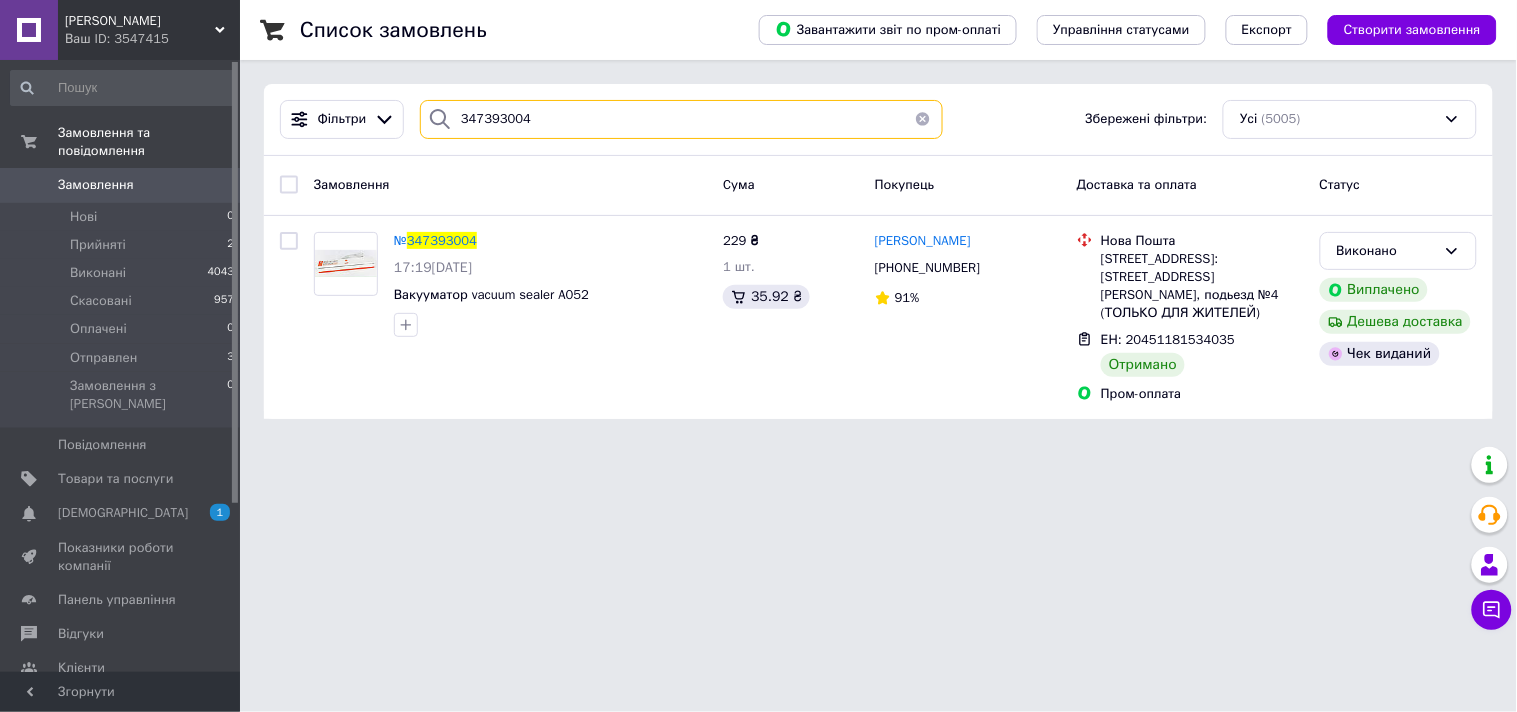click on "347393004" at bounding box center [681, 119] 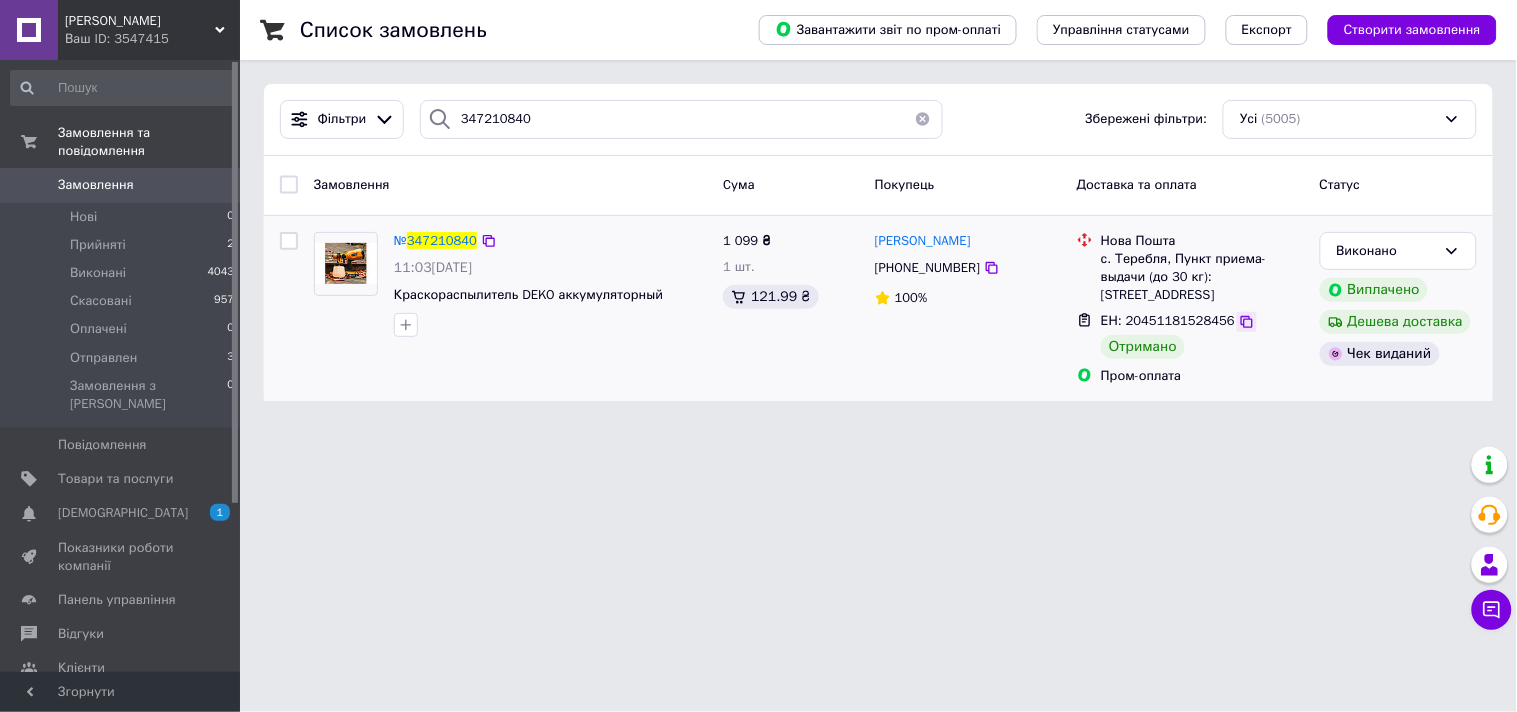 click 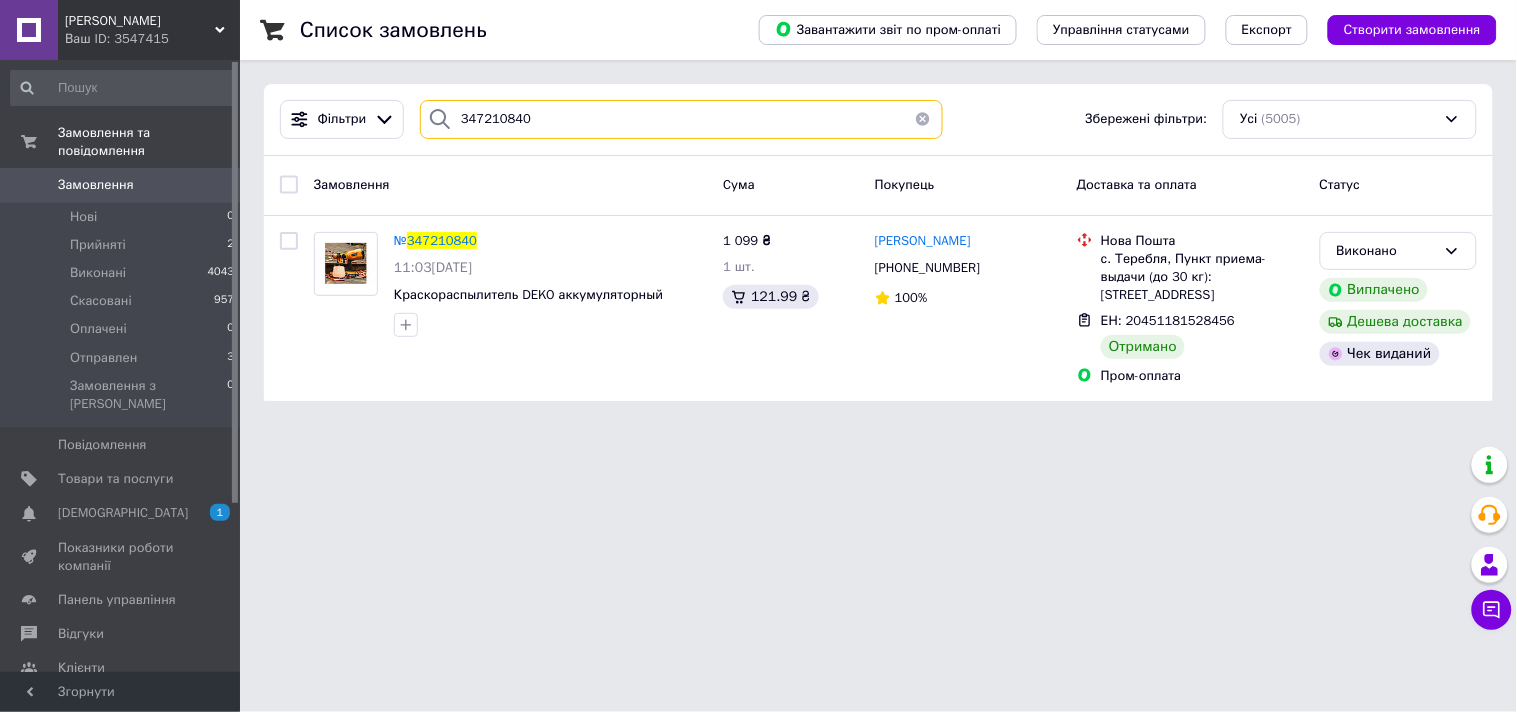 click on "347210840" at bounding box center [681, 119] 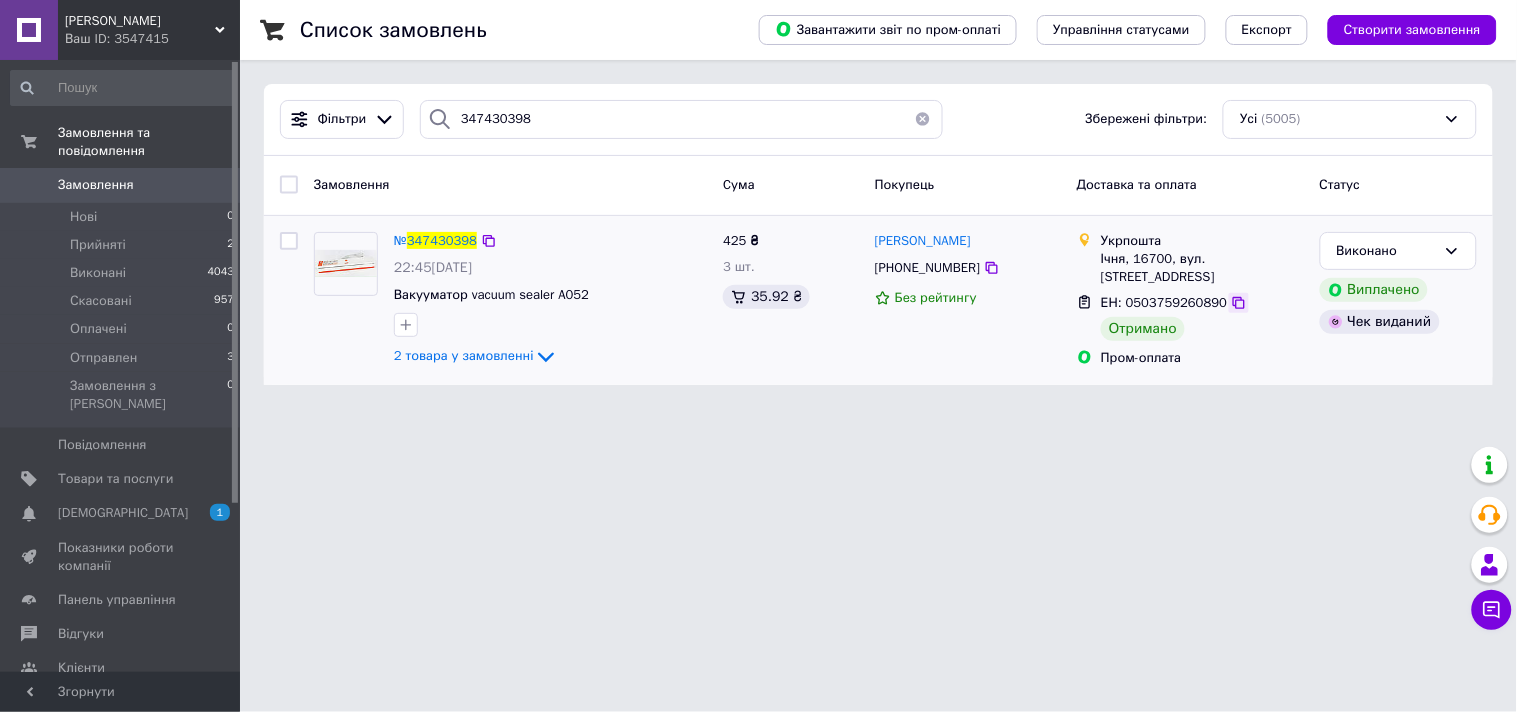 click 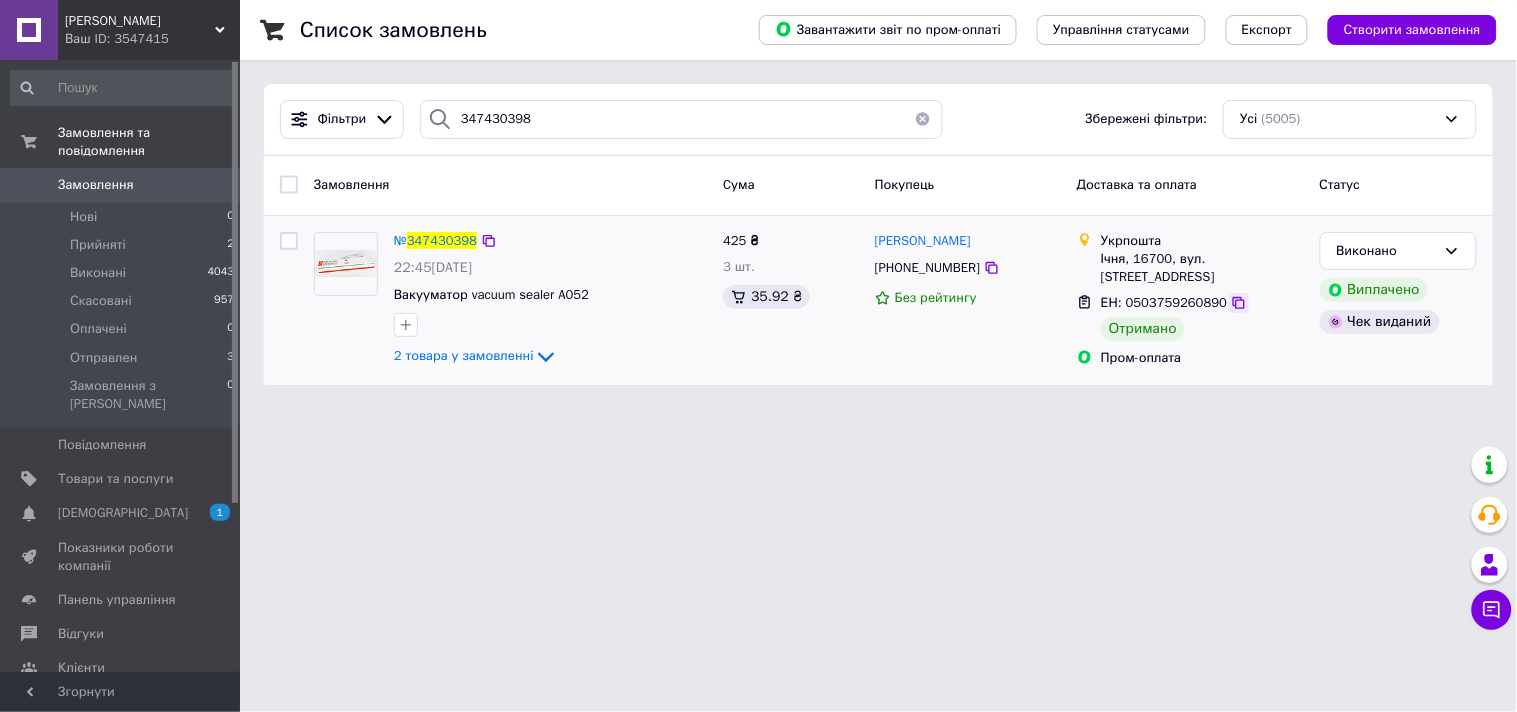 click 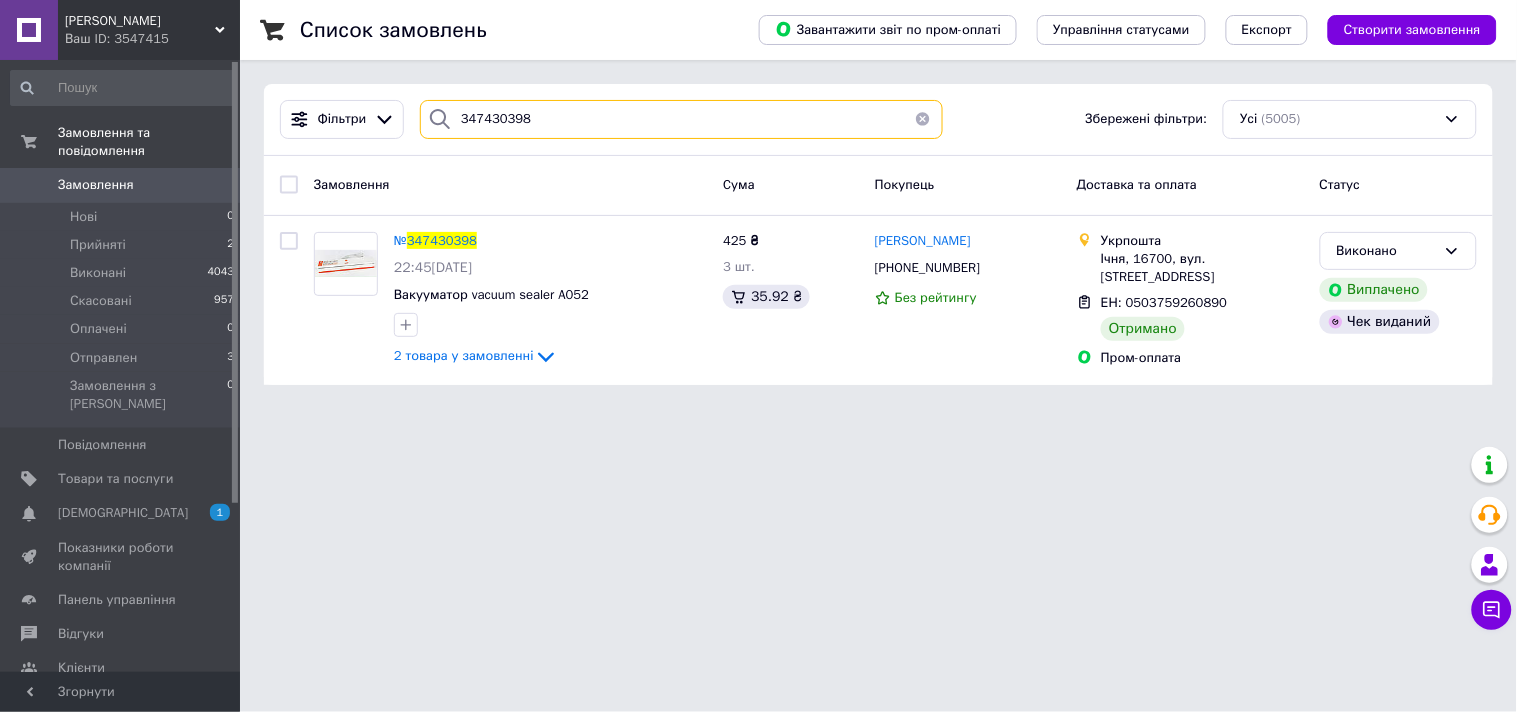 click on "347430398" at bounding box center [681, 119] 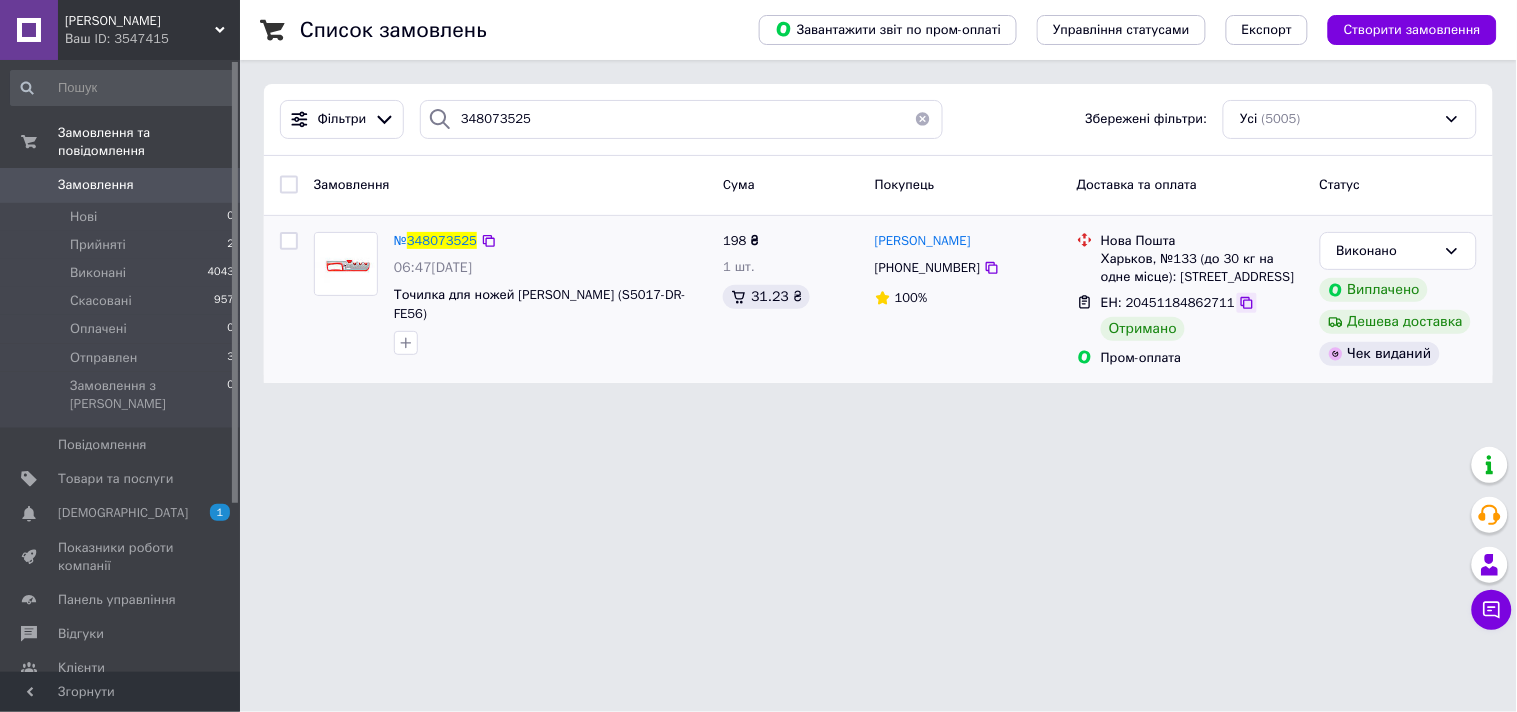 click 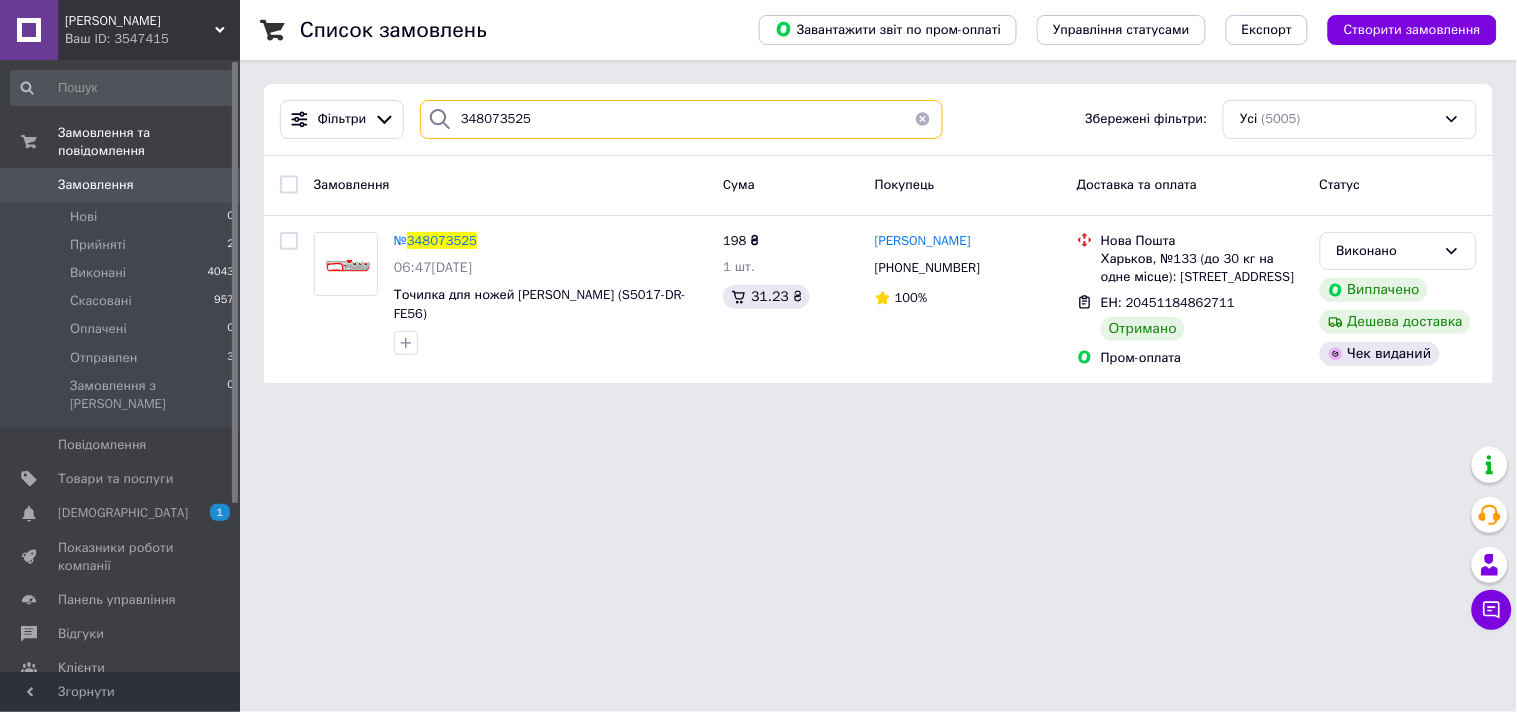 click on "348073525" at bounding box center [681, 119] 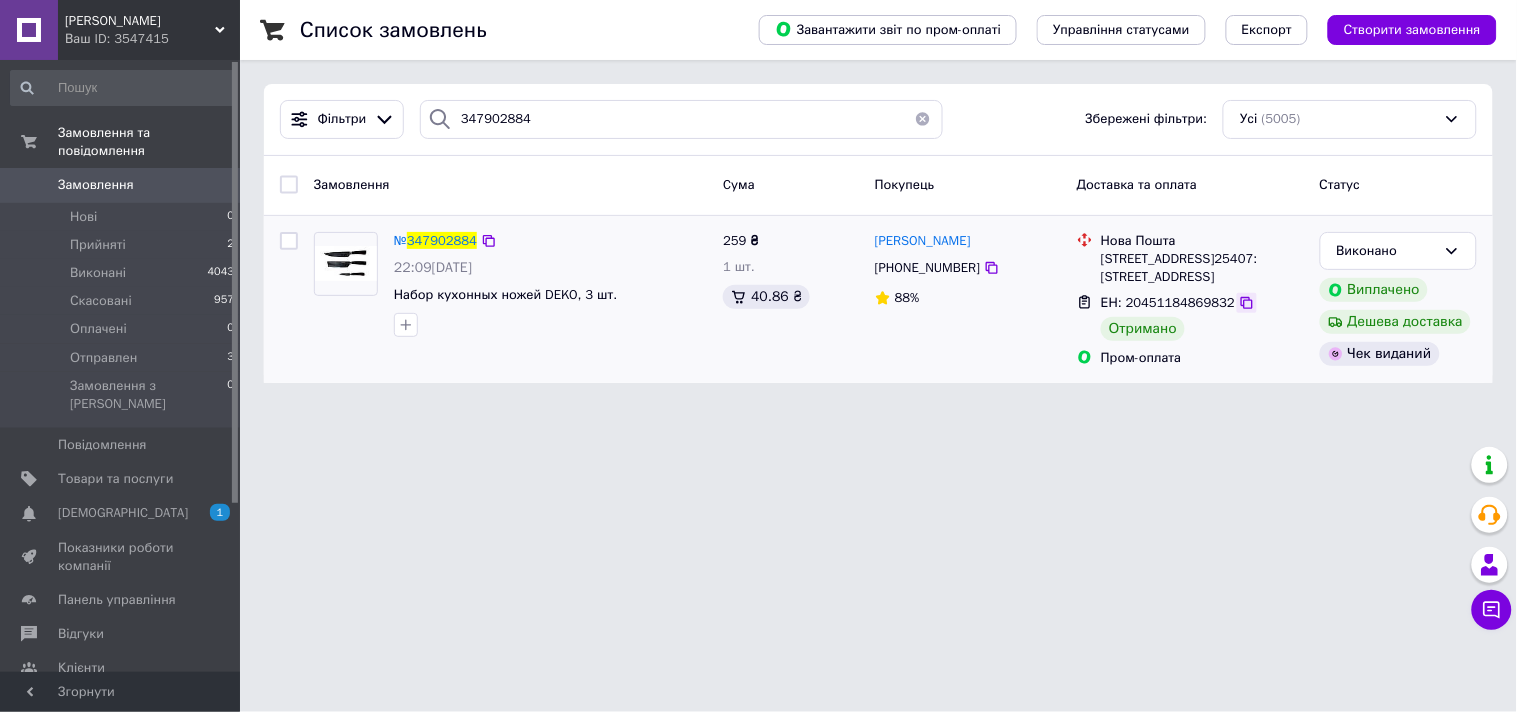 click 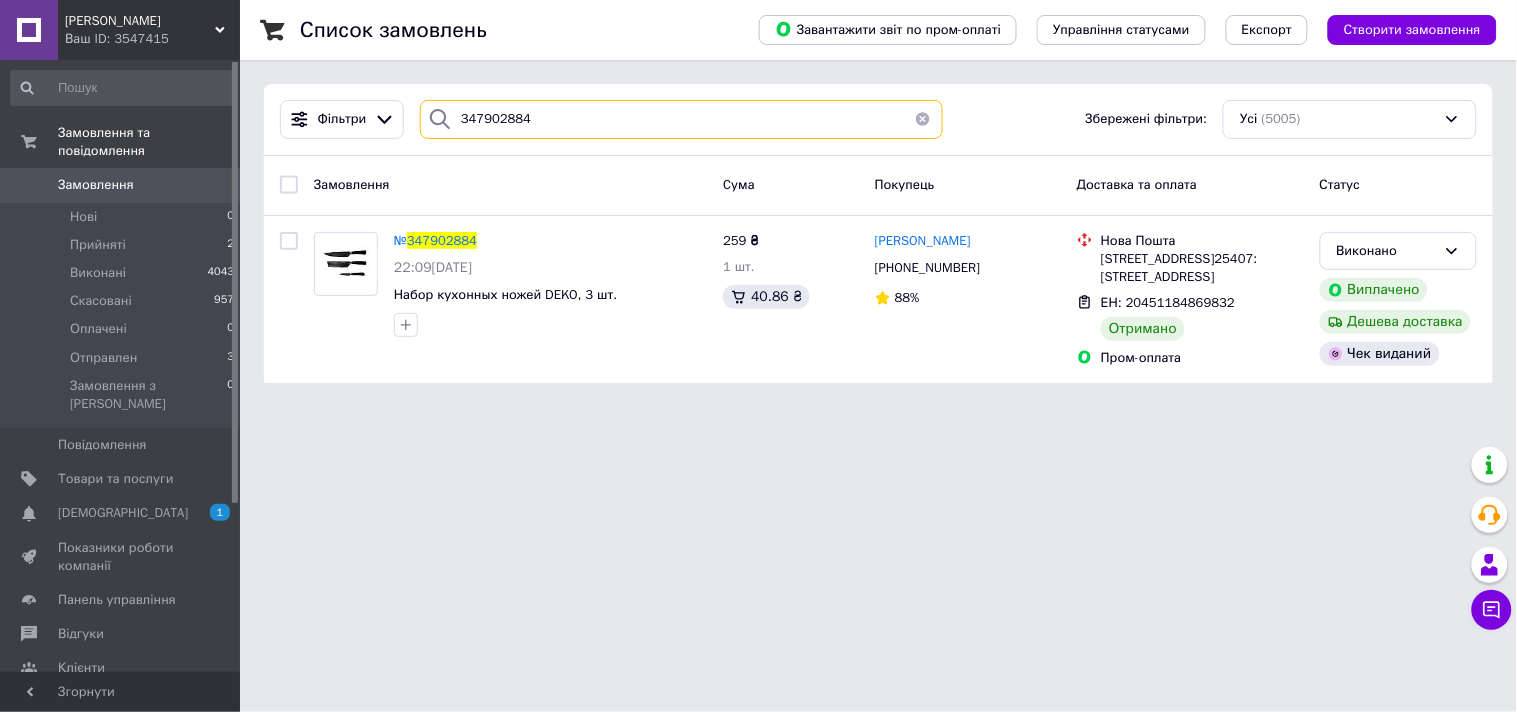 click on "347902884" at bounding box center [681, 119] 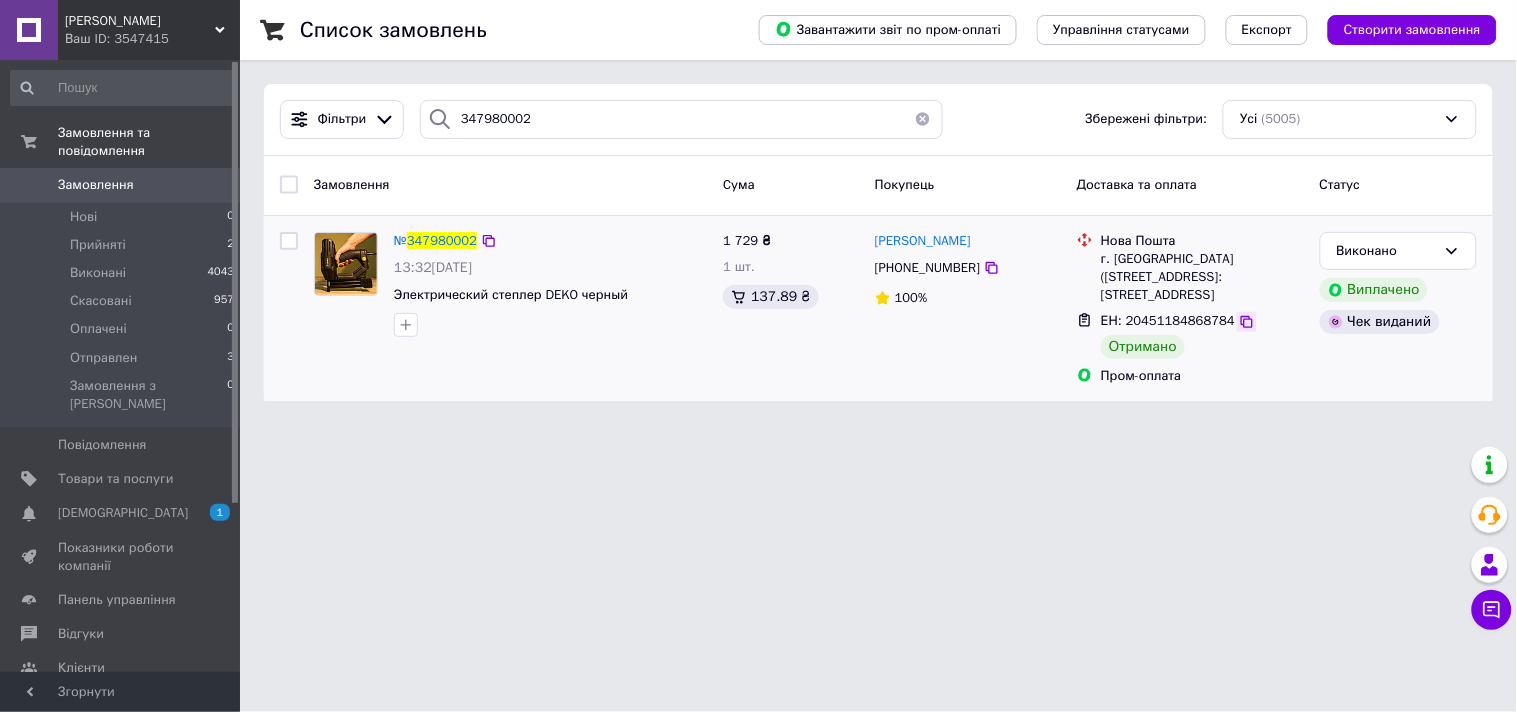click 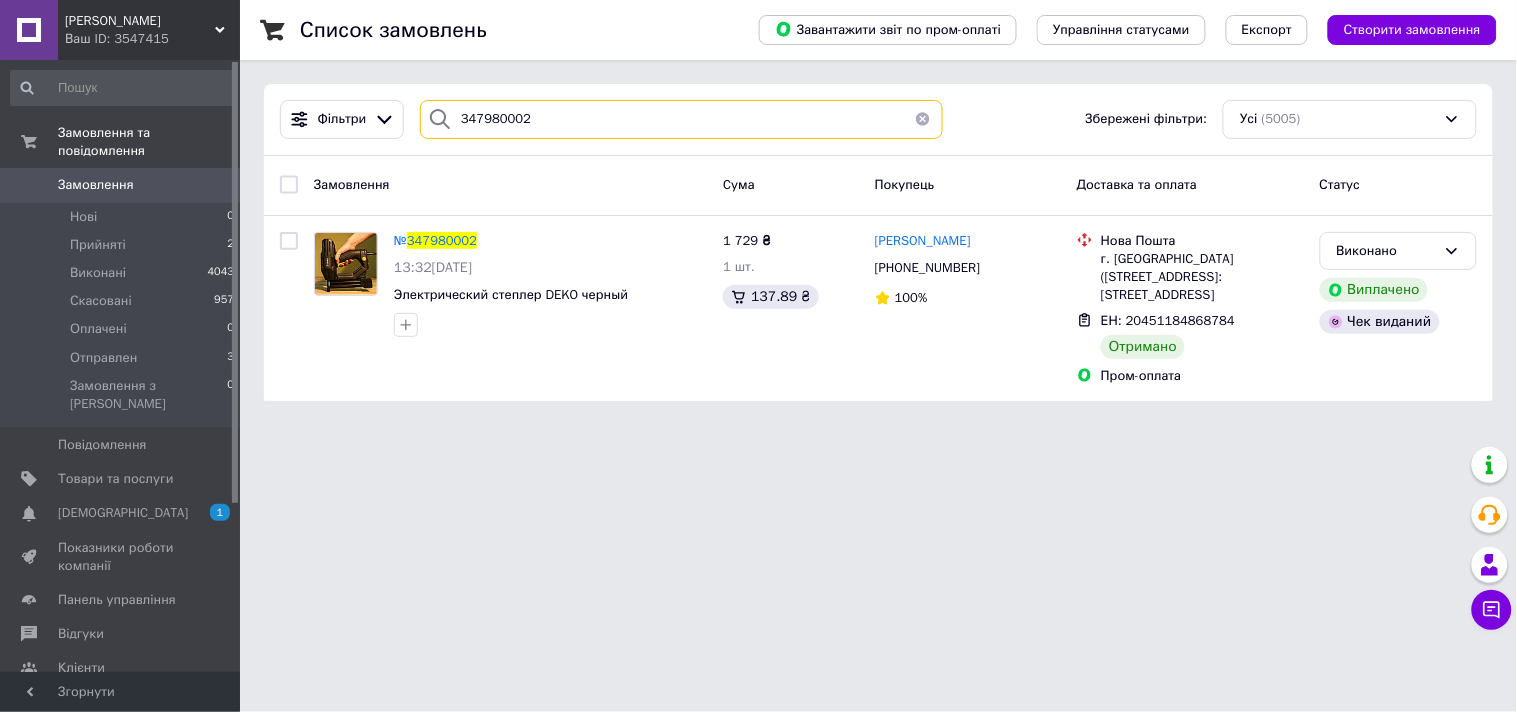 click on "347980002" at bounding box center (681, 119) 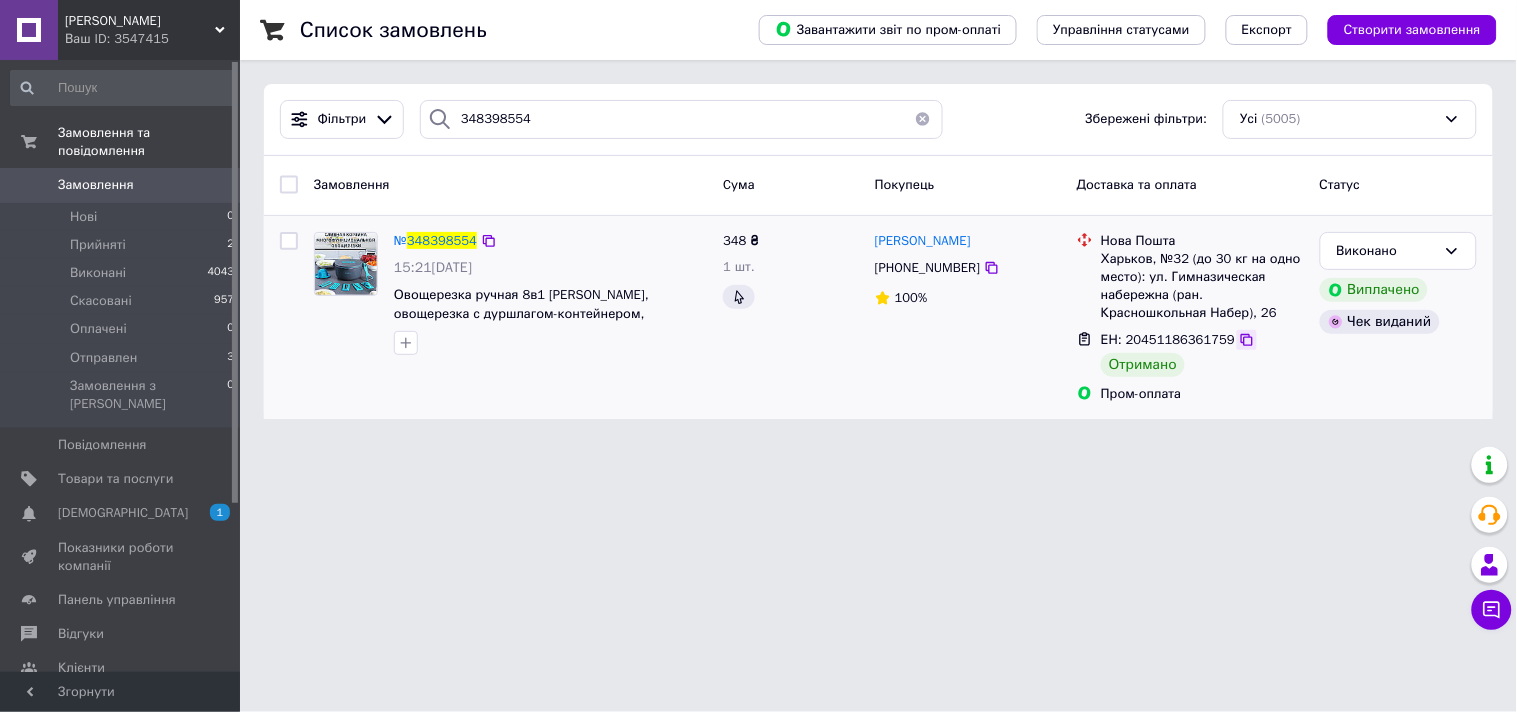 click 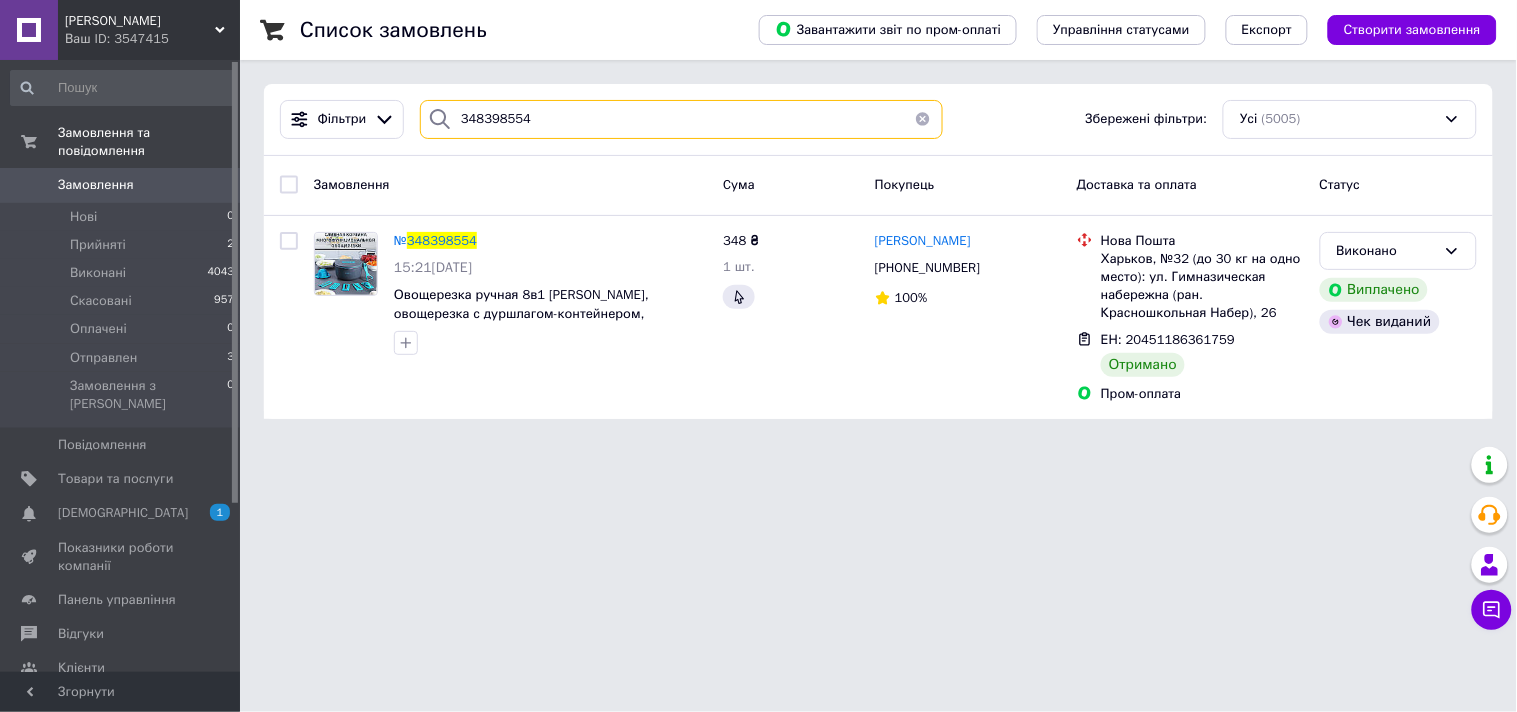 click on "348398554" at bounding box center [681, 119] 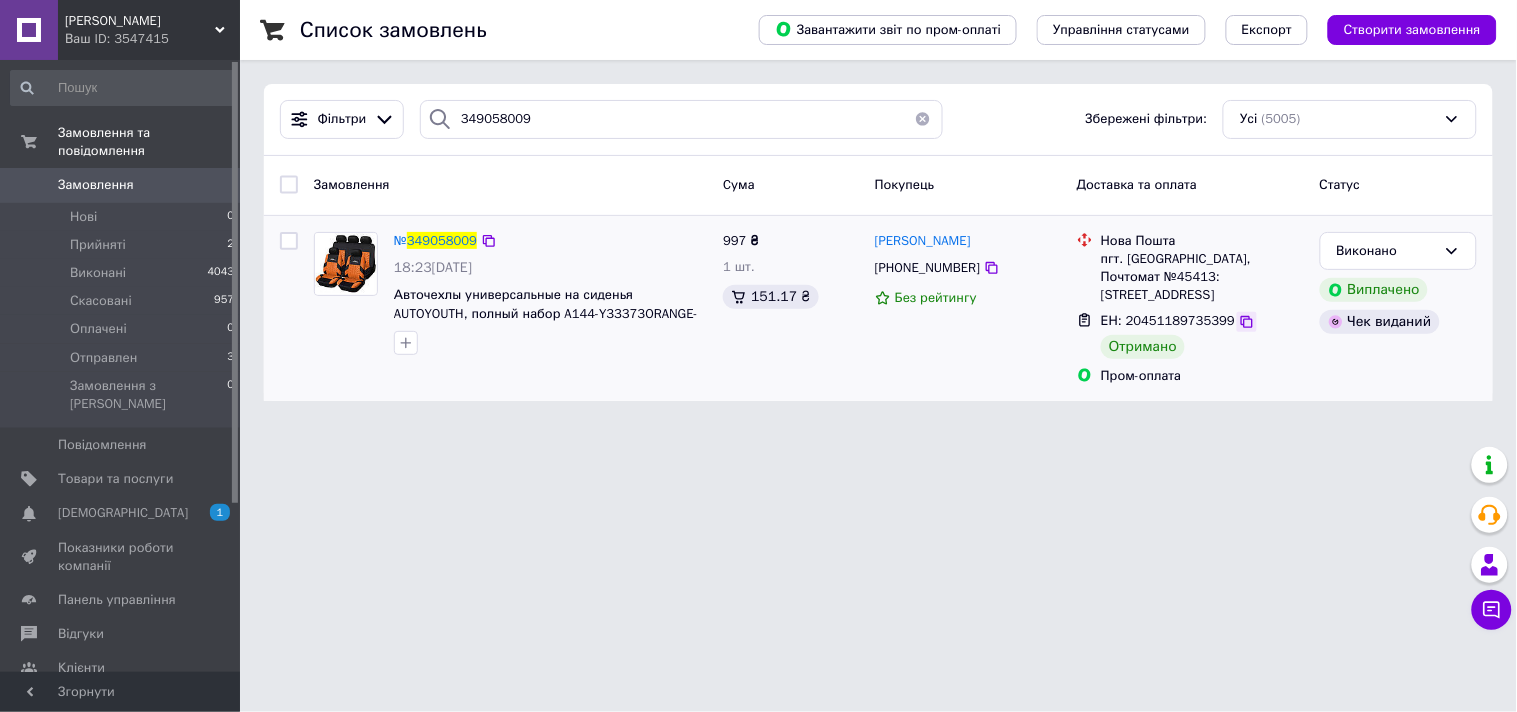 click 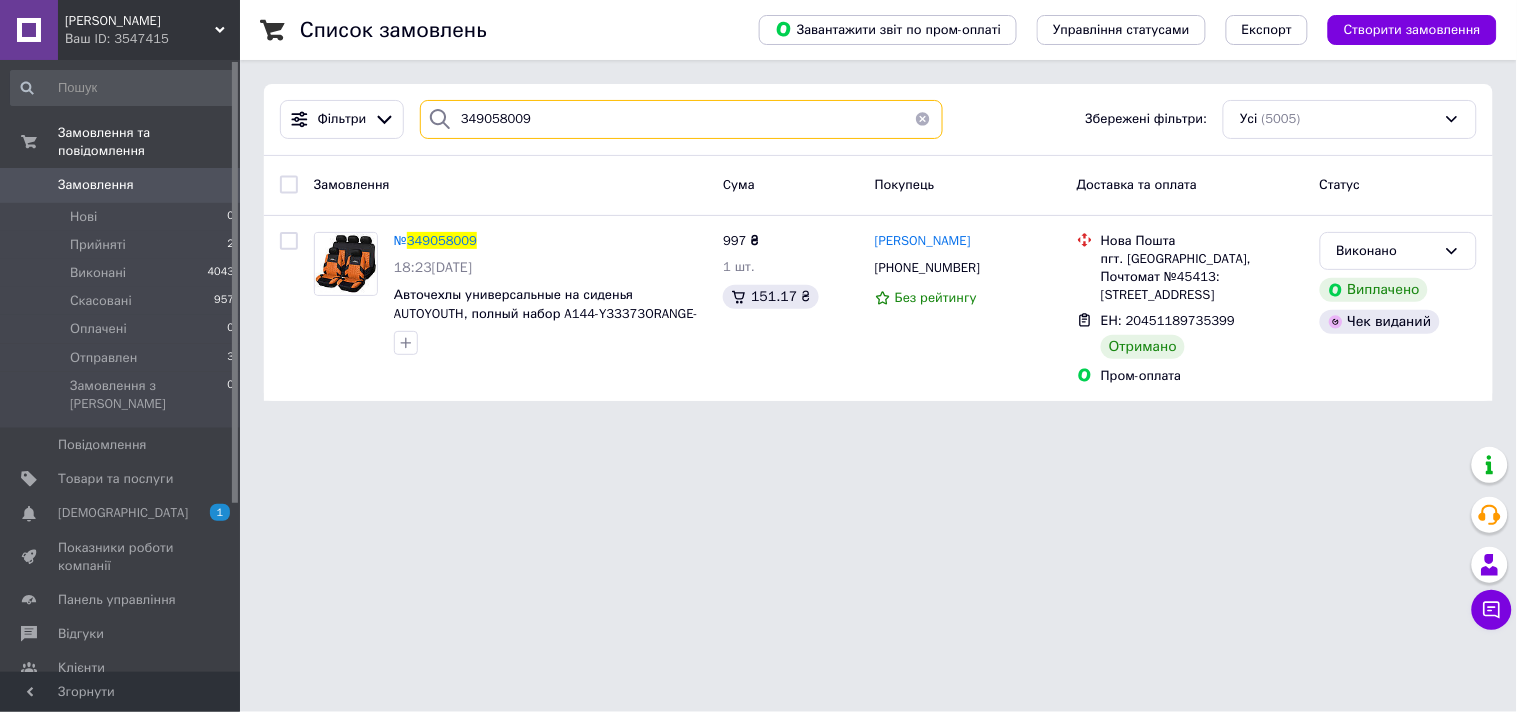 click on "349058009" at bounding box center (681, 119) 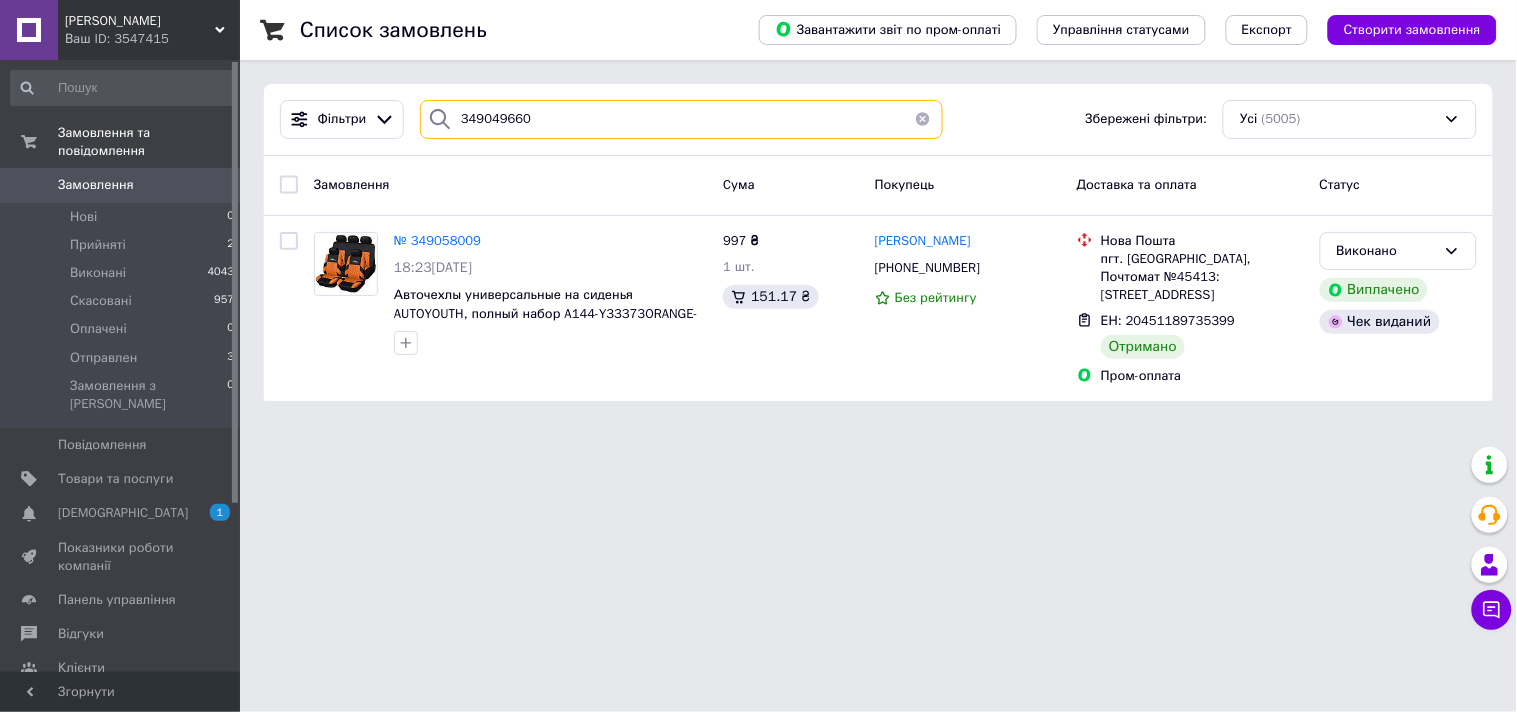 type on "349049660" 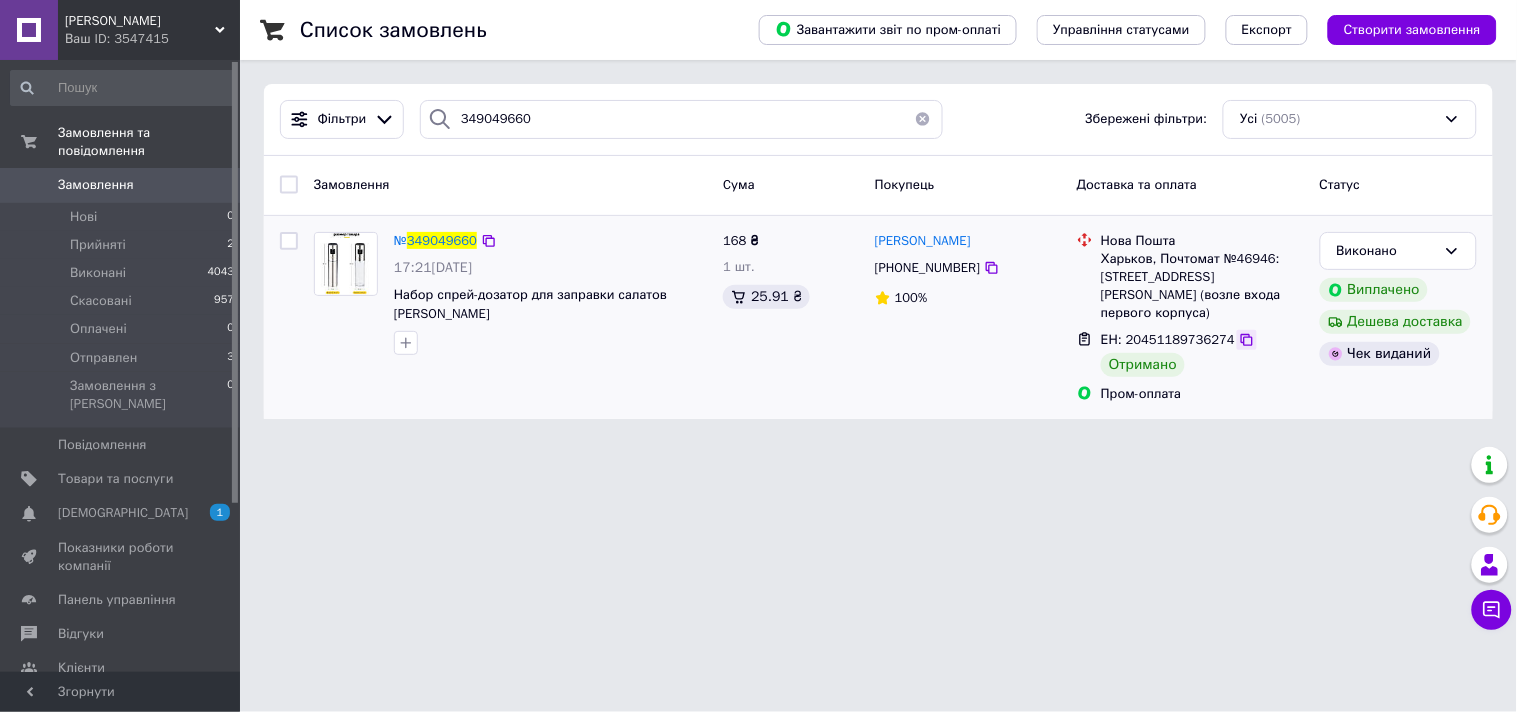 click 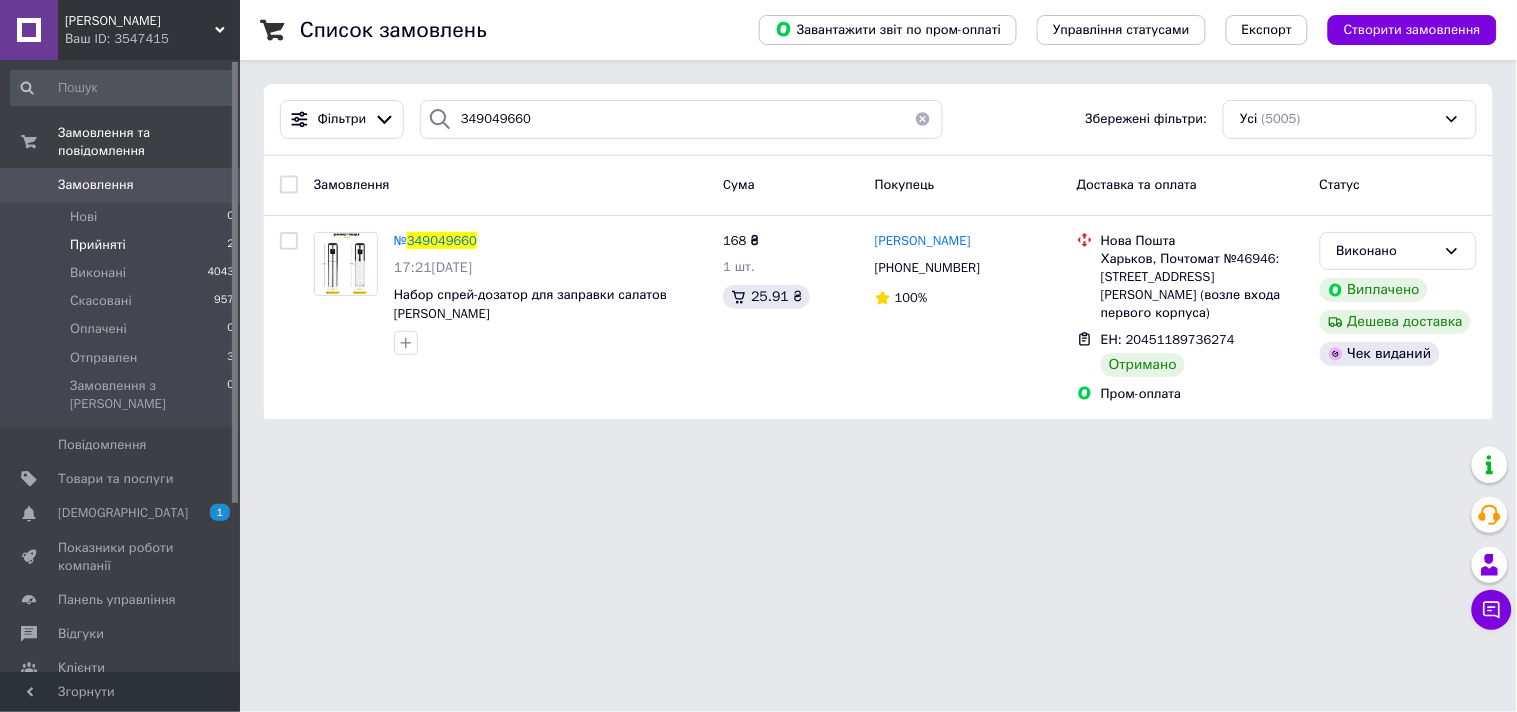 click on "Прийняті" at bounding box center (98, 245) 